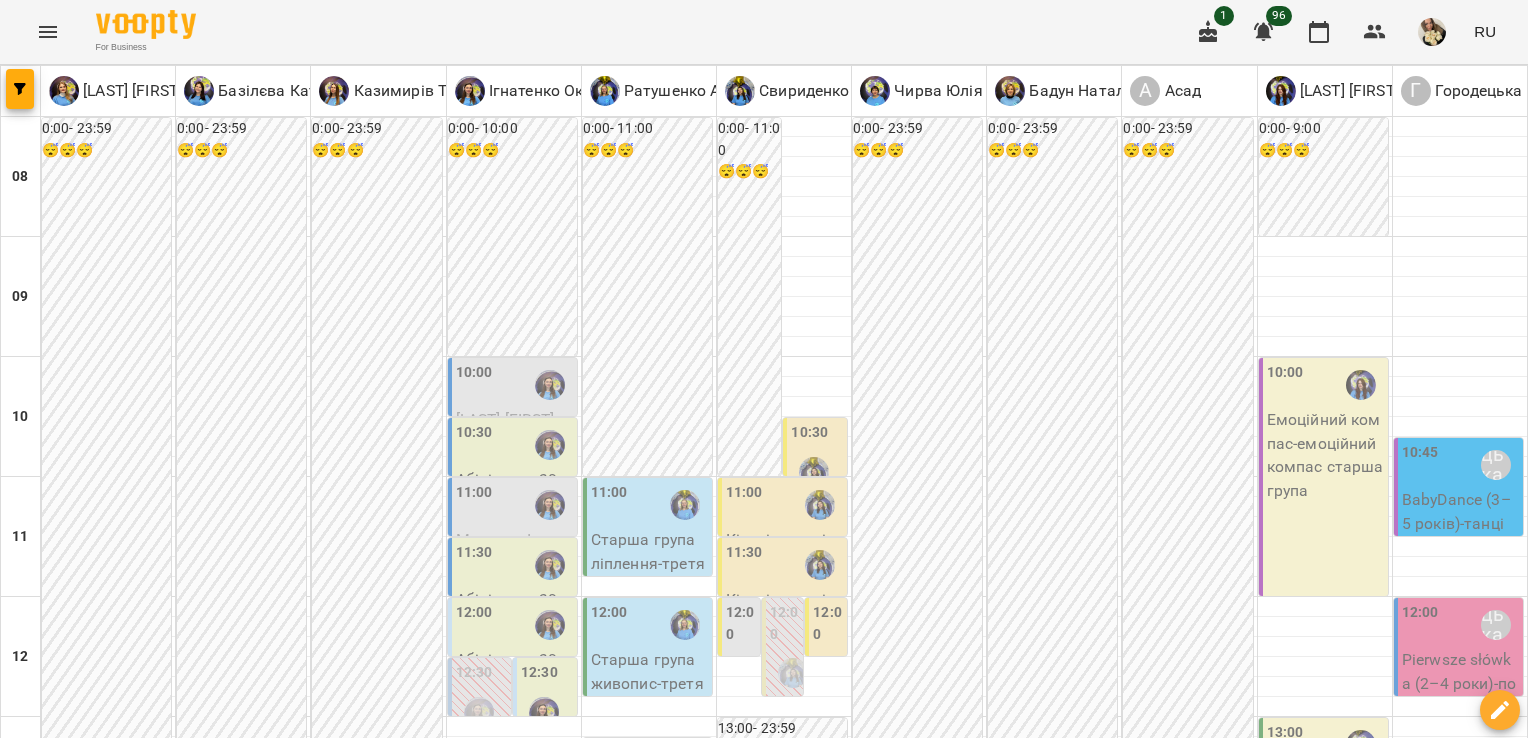 scroll, scrollTop: 0, scrollLeft: 0, axis: both 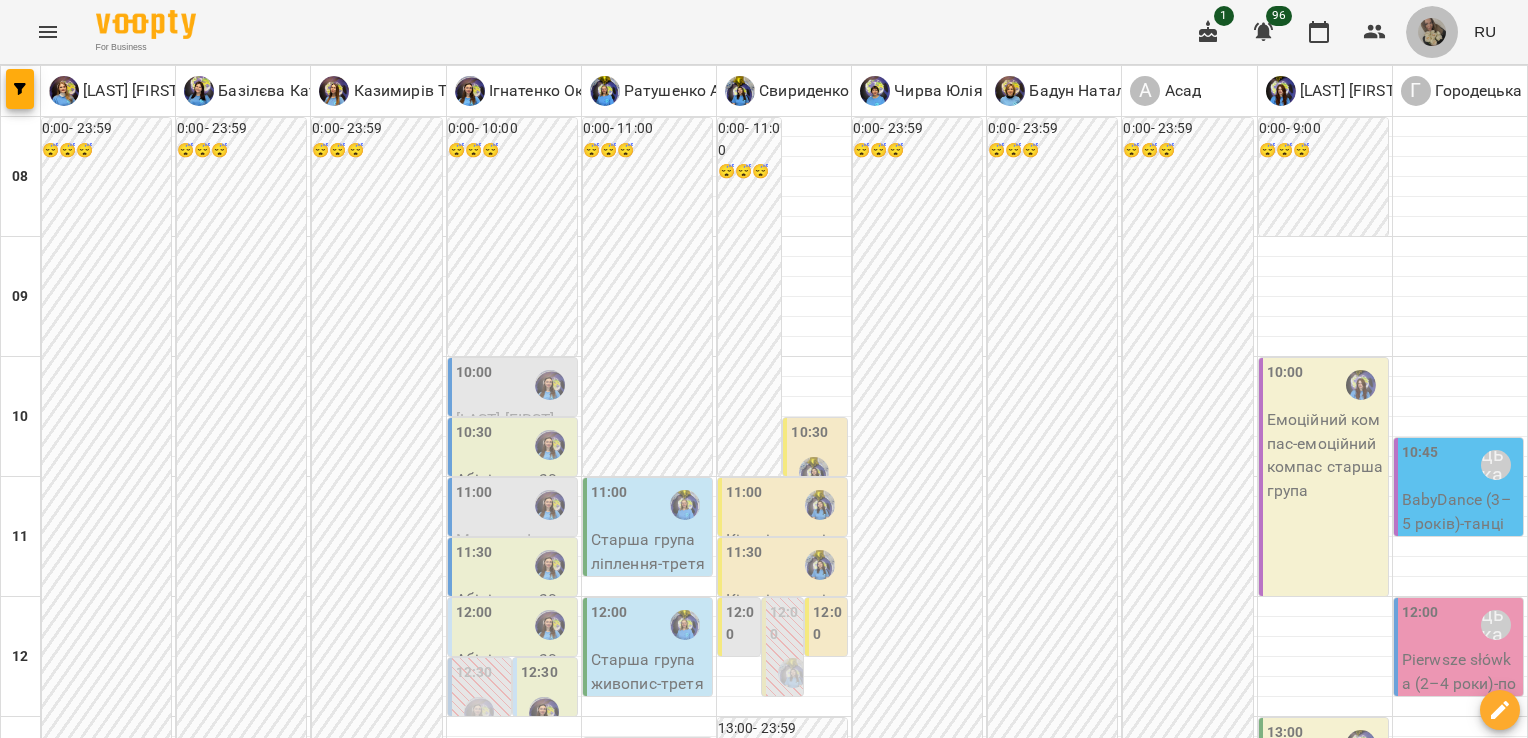 click at bounding box center [1432, 32] 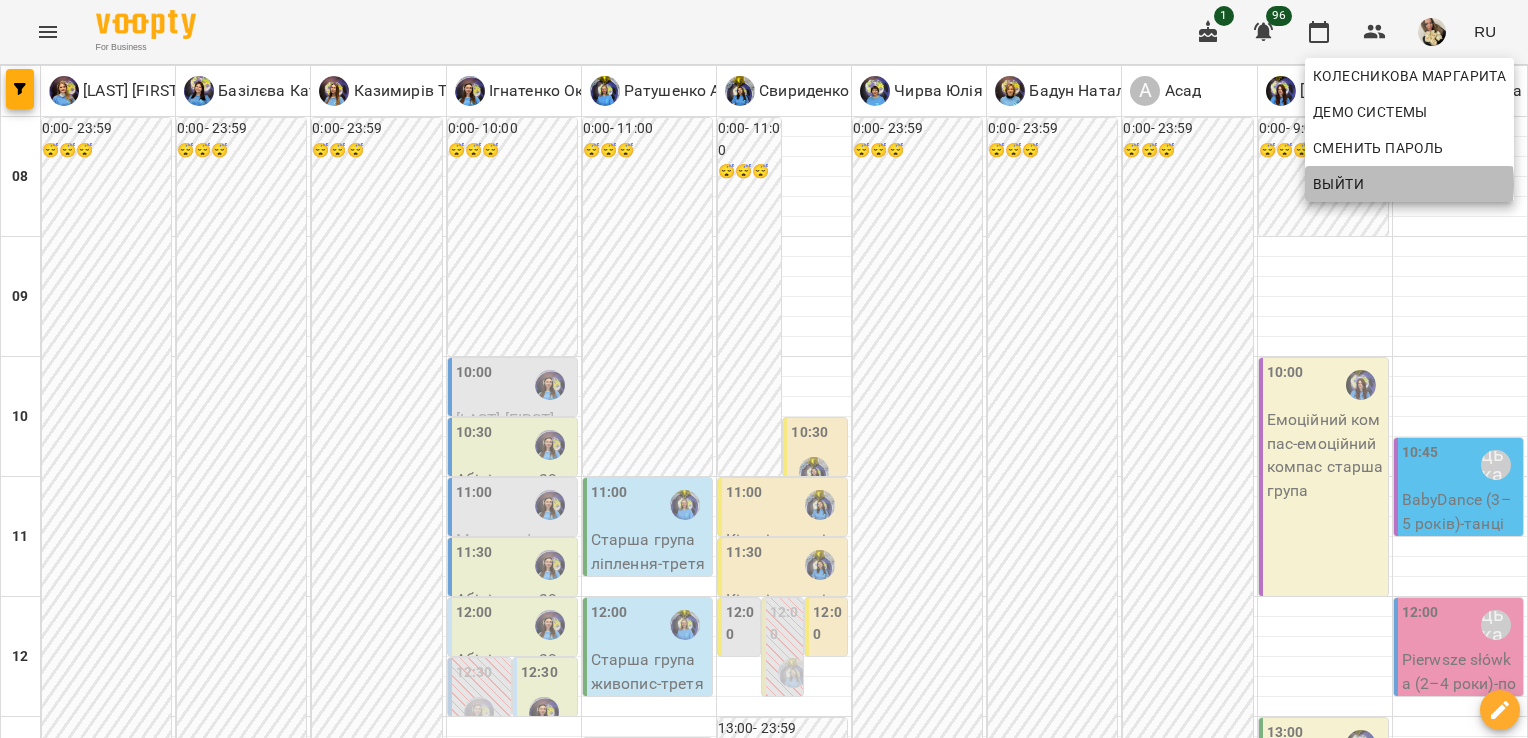 click on "Выйти" at bounding box center [1338, 184] 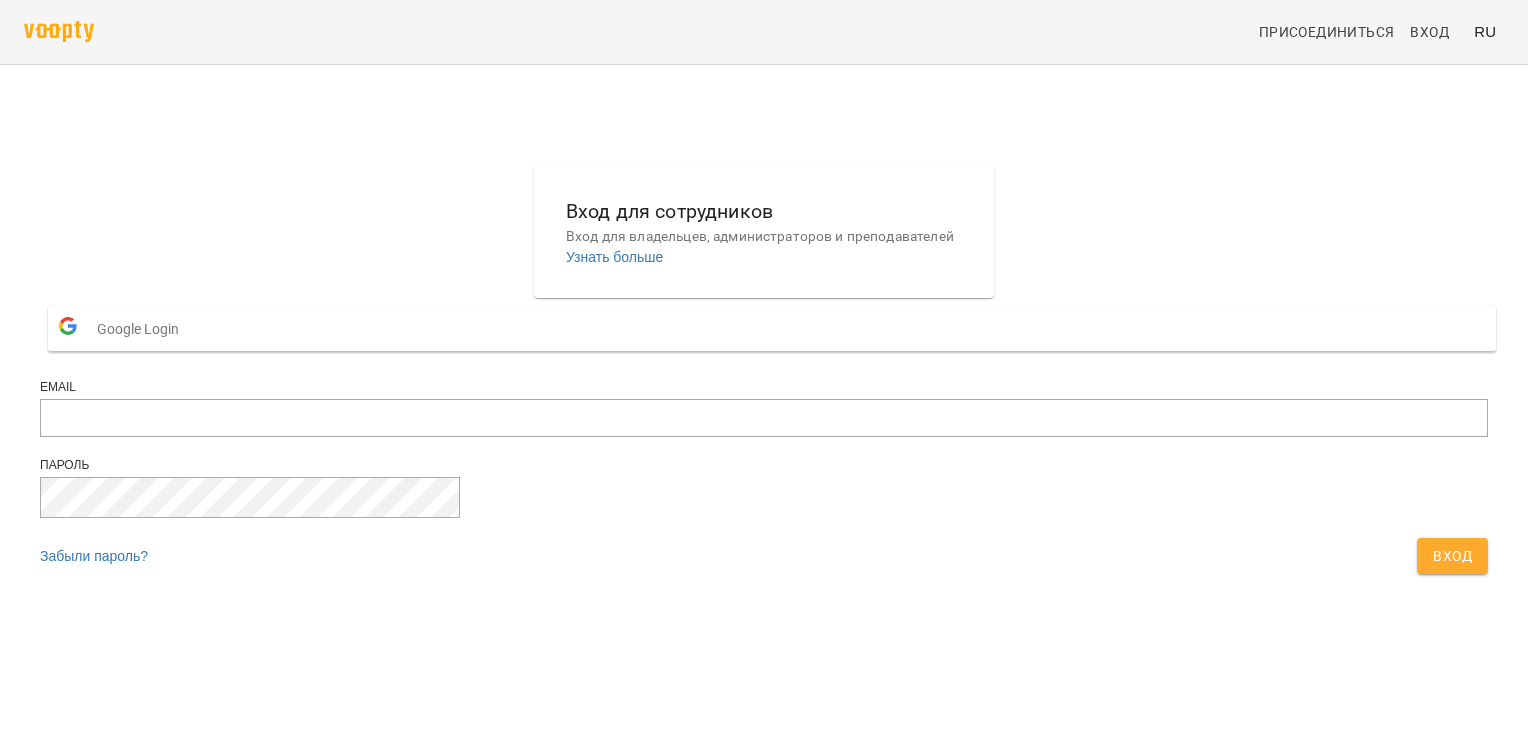 scroll, scrollTop: 0, scrollLeft: 0, axis: both 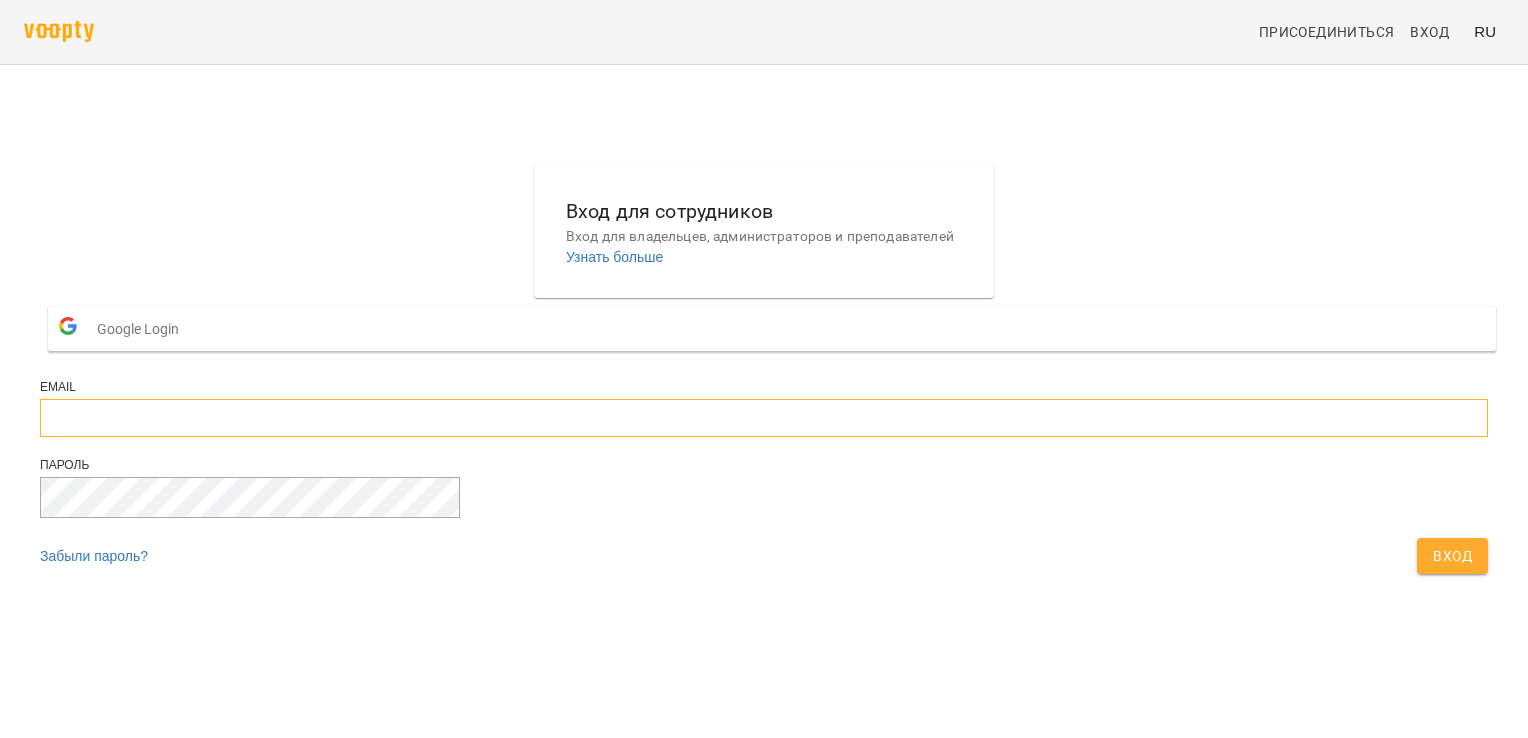type on "**********" 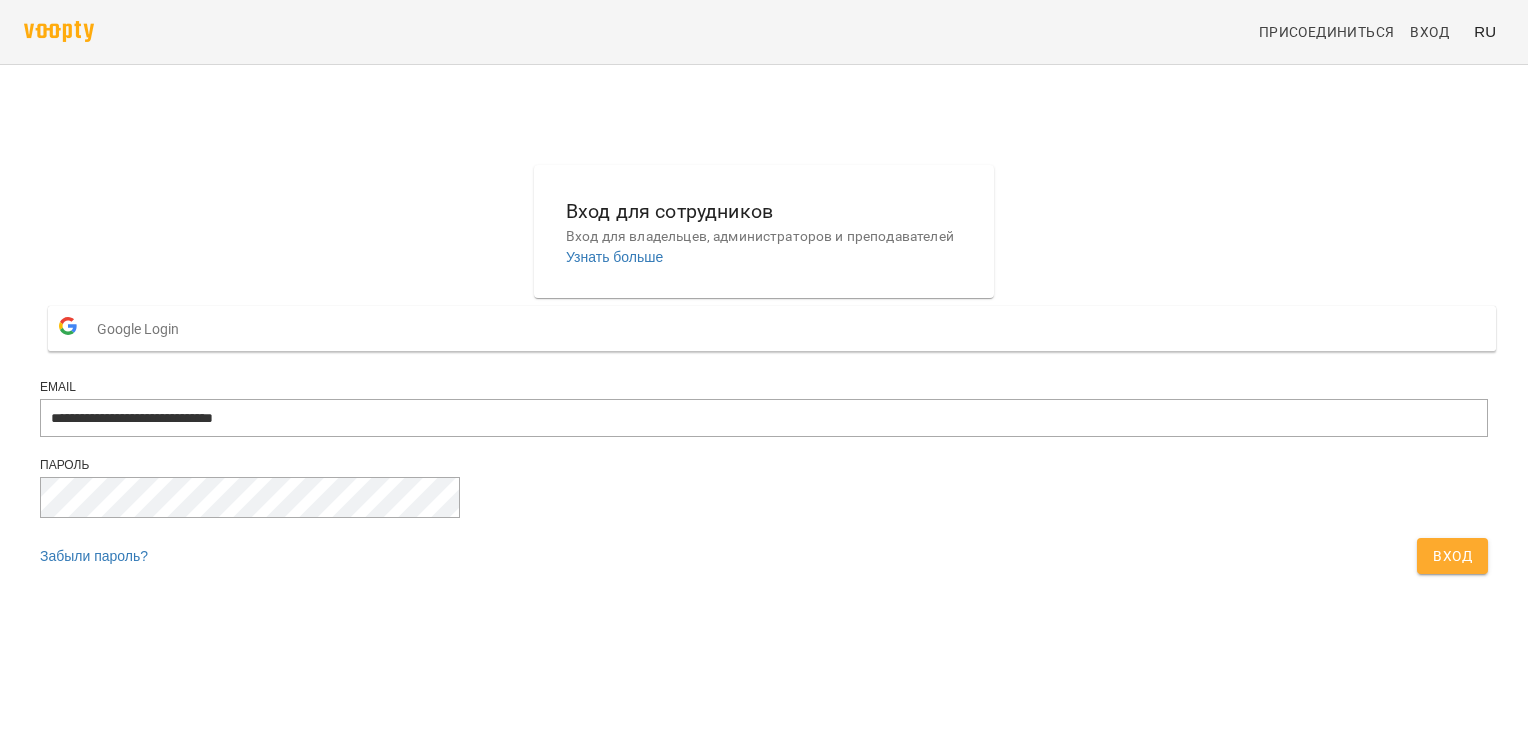 drag, startPoint x: 928, startPoint y: 580, endPoint x: 930, endPoint y: 591, distance: 11.18034 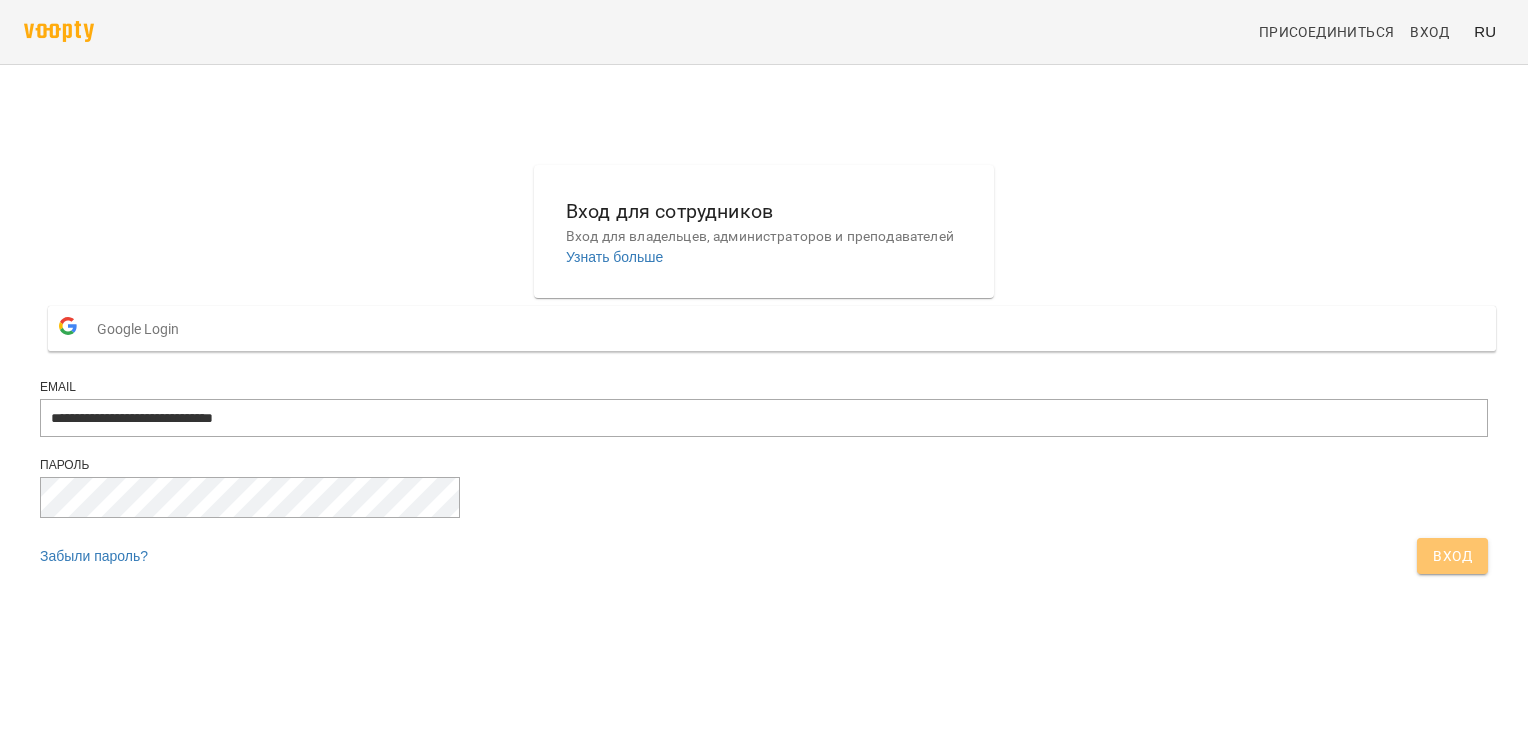 click on "Вход" at bounding box center (1452, 556) 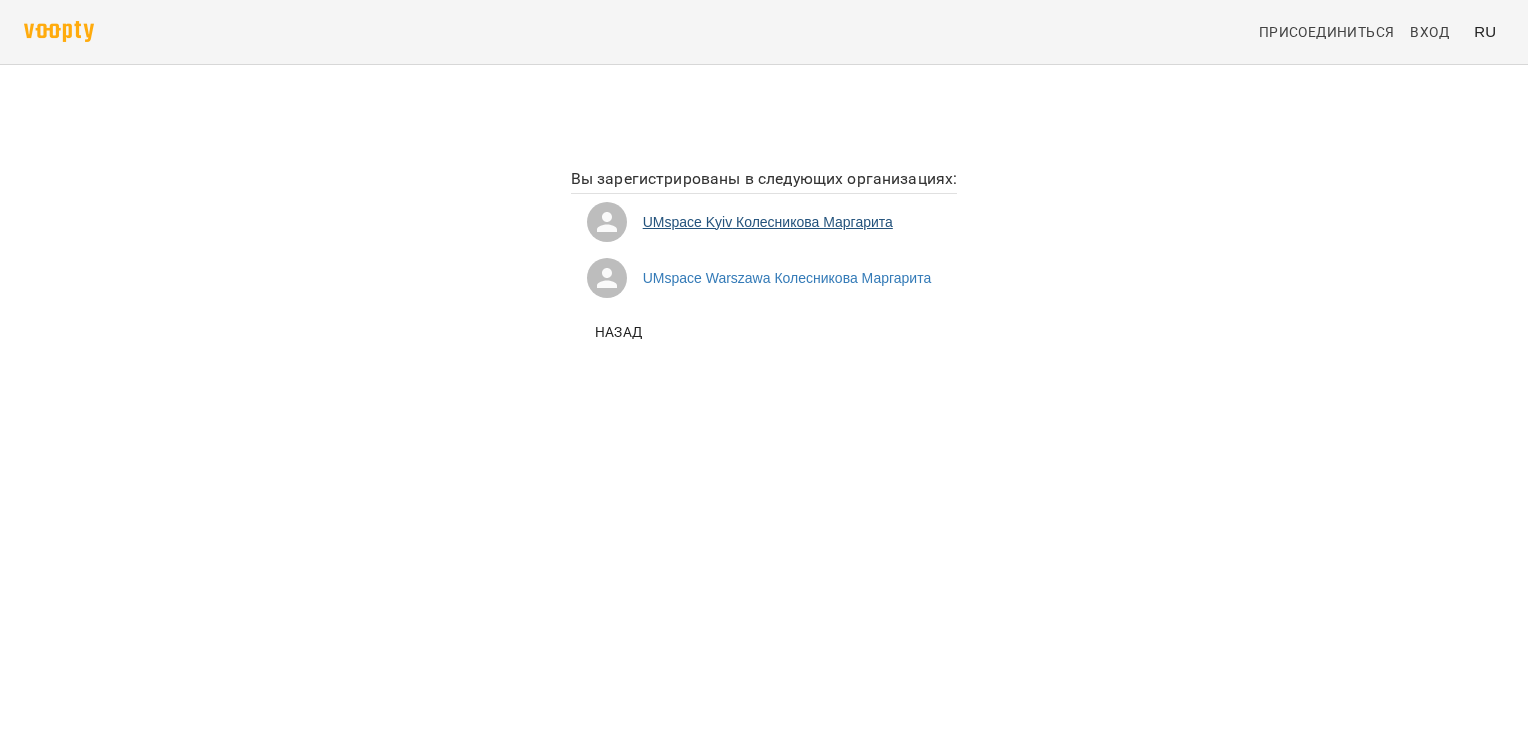 click on "UMspace Kyiv   Колесникова Маргарита" at bounding box center [764, 222] 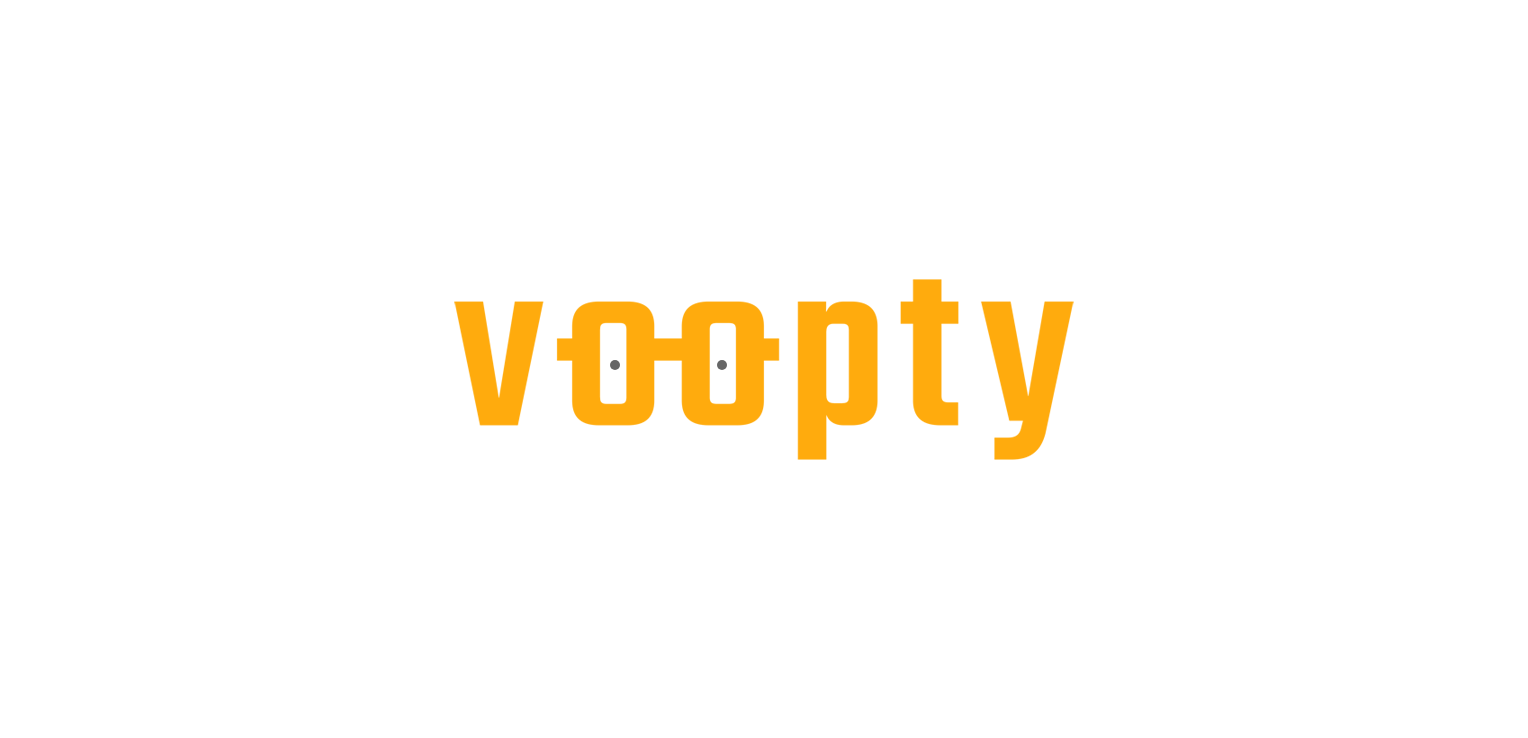 scroll, scrollTop: 0, scrollLeft: 0, axis: both 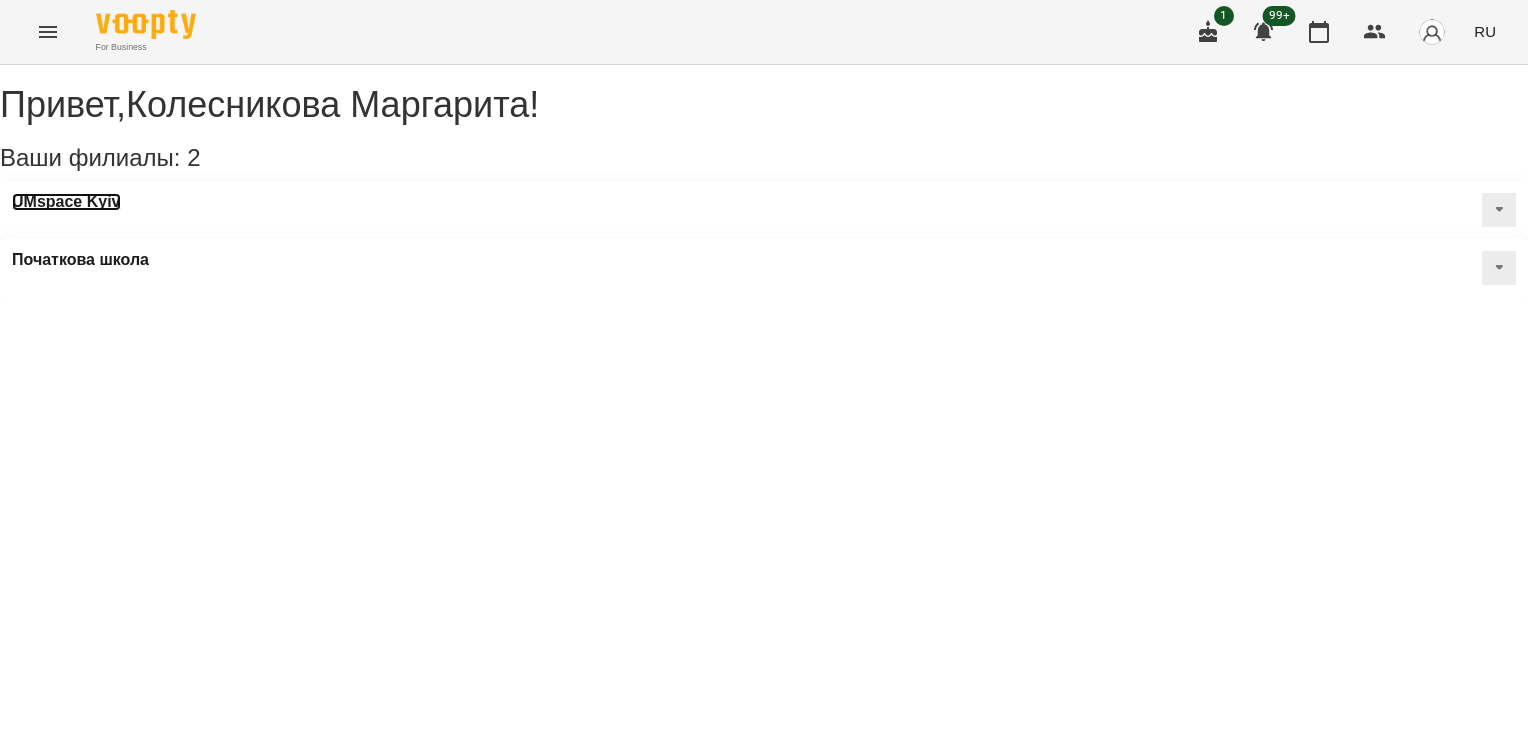 click on "UMspace Kyiv" at bounding box center (66, 202) 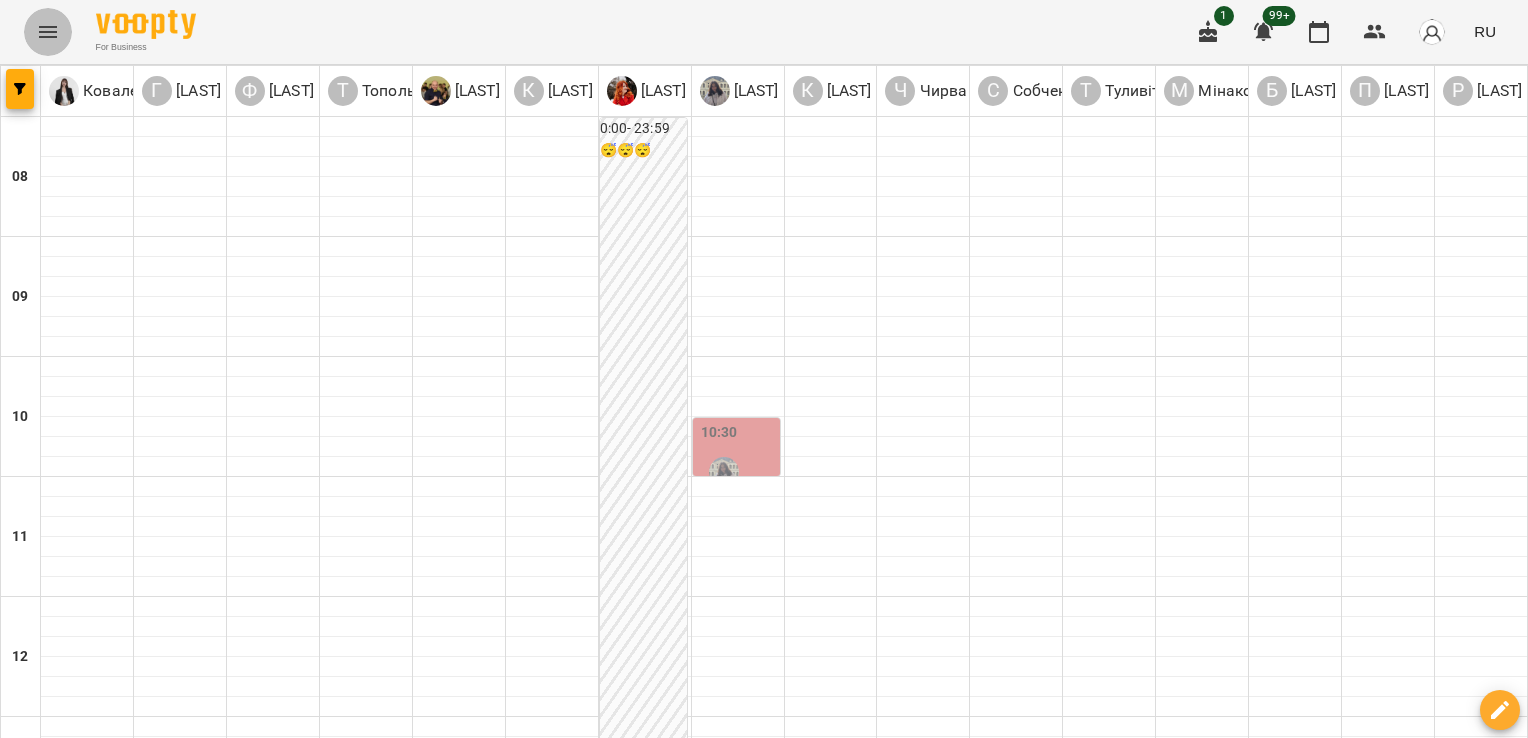 click at bounding box center [48, 32] 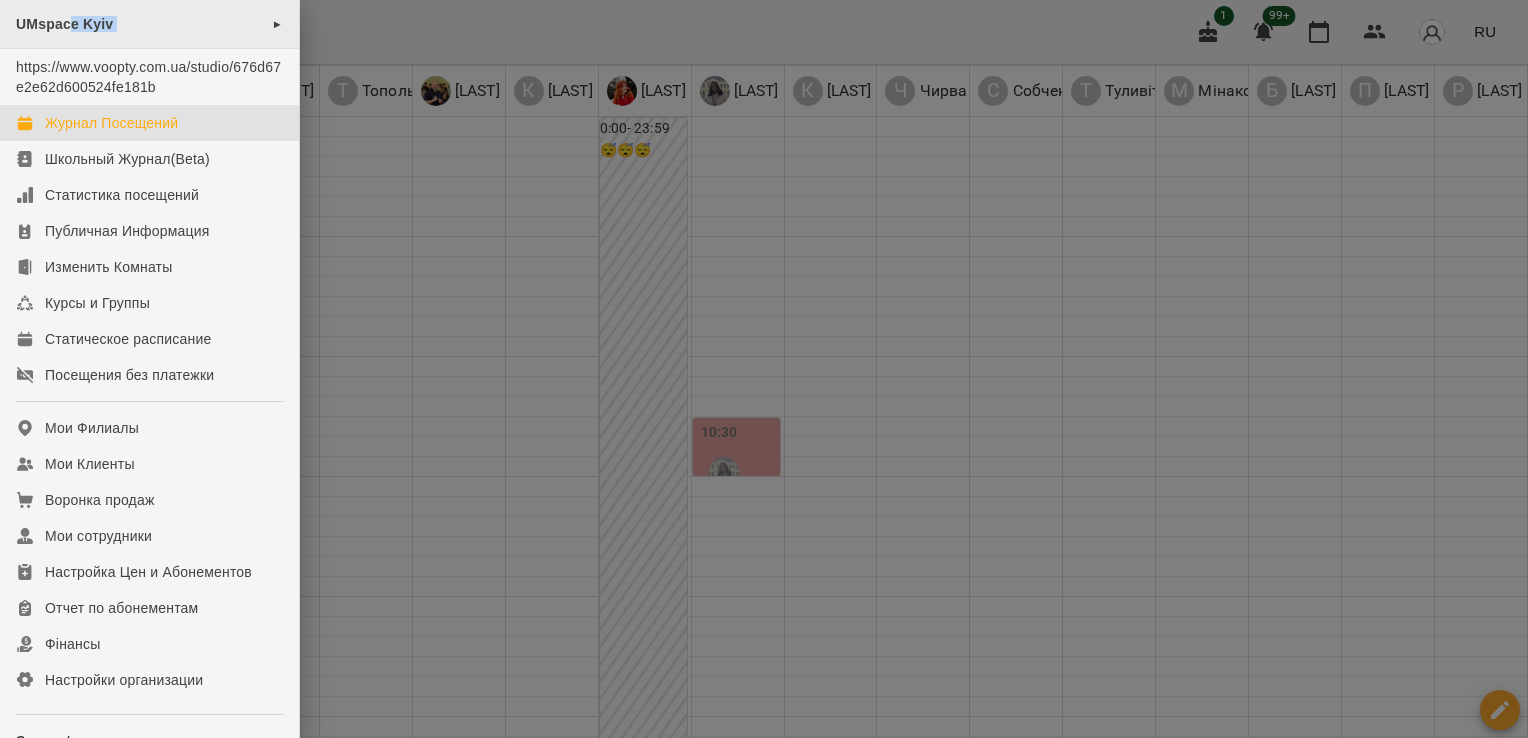 drag, startPoint x: 69, startPoint y: 30, endPoint x: 266, endPoint y: 30, distance: 197 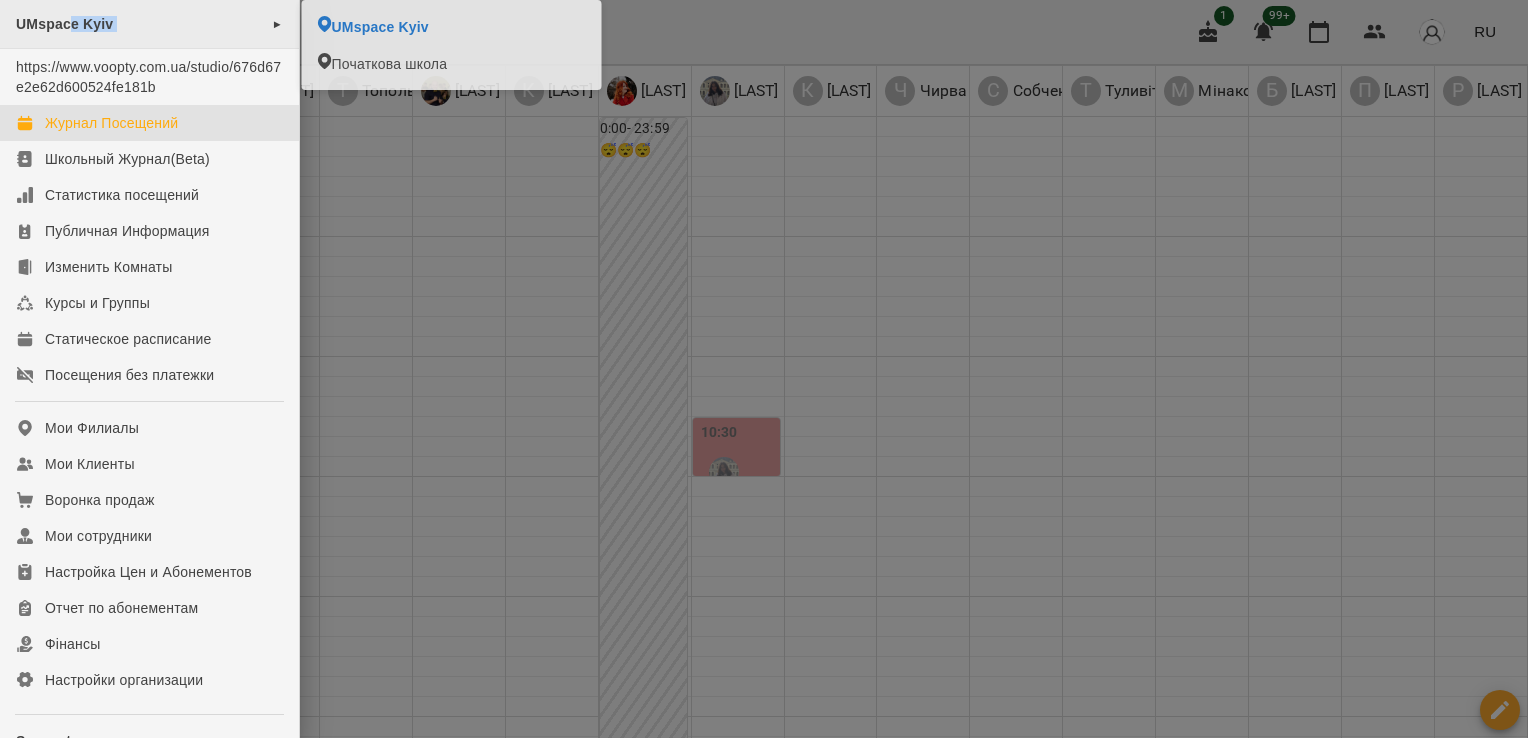 click on "►" at bounding box center [277, 24] 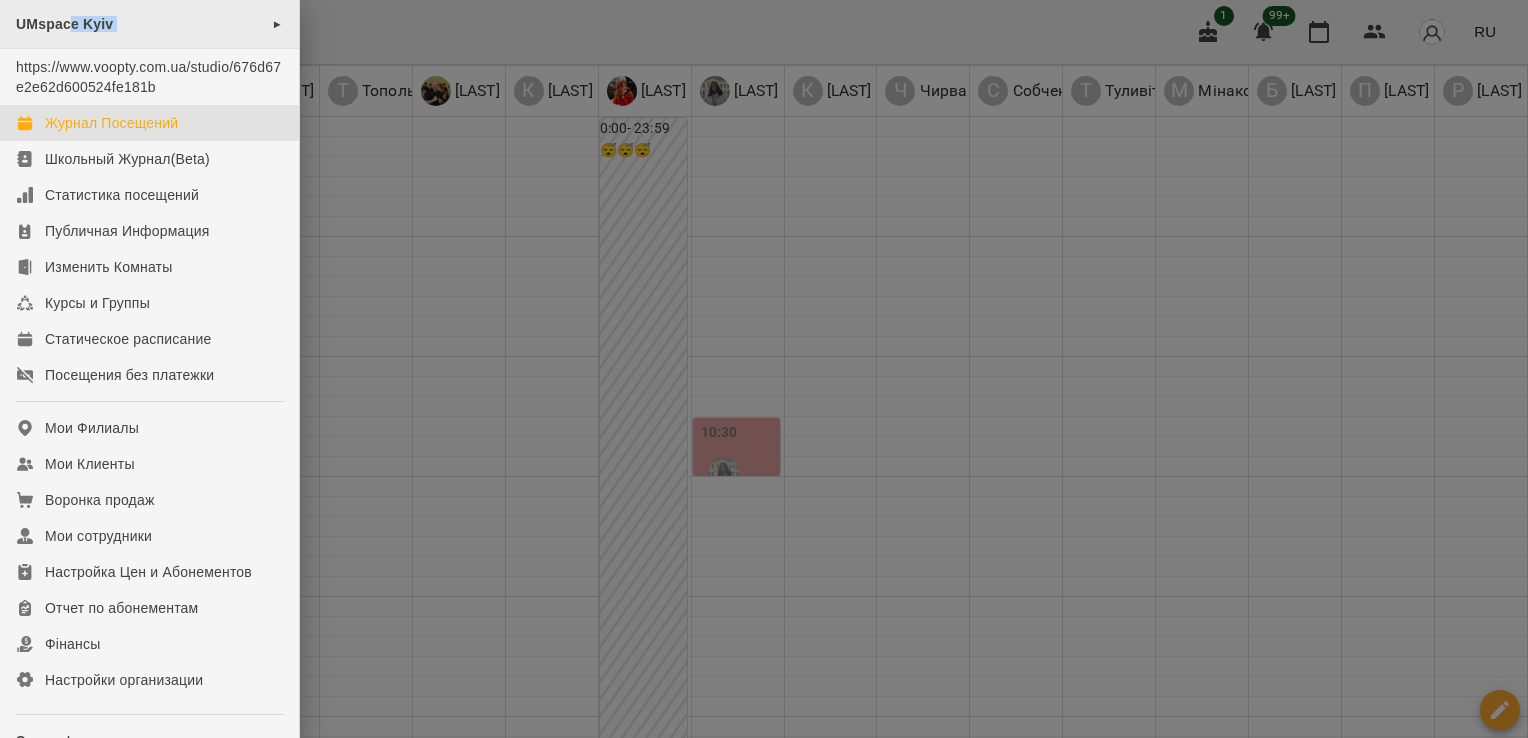 click on "UMspace Kyiv ►" at bounding box center [149, 24] 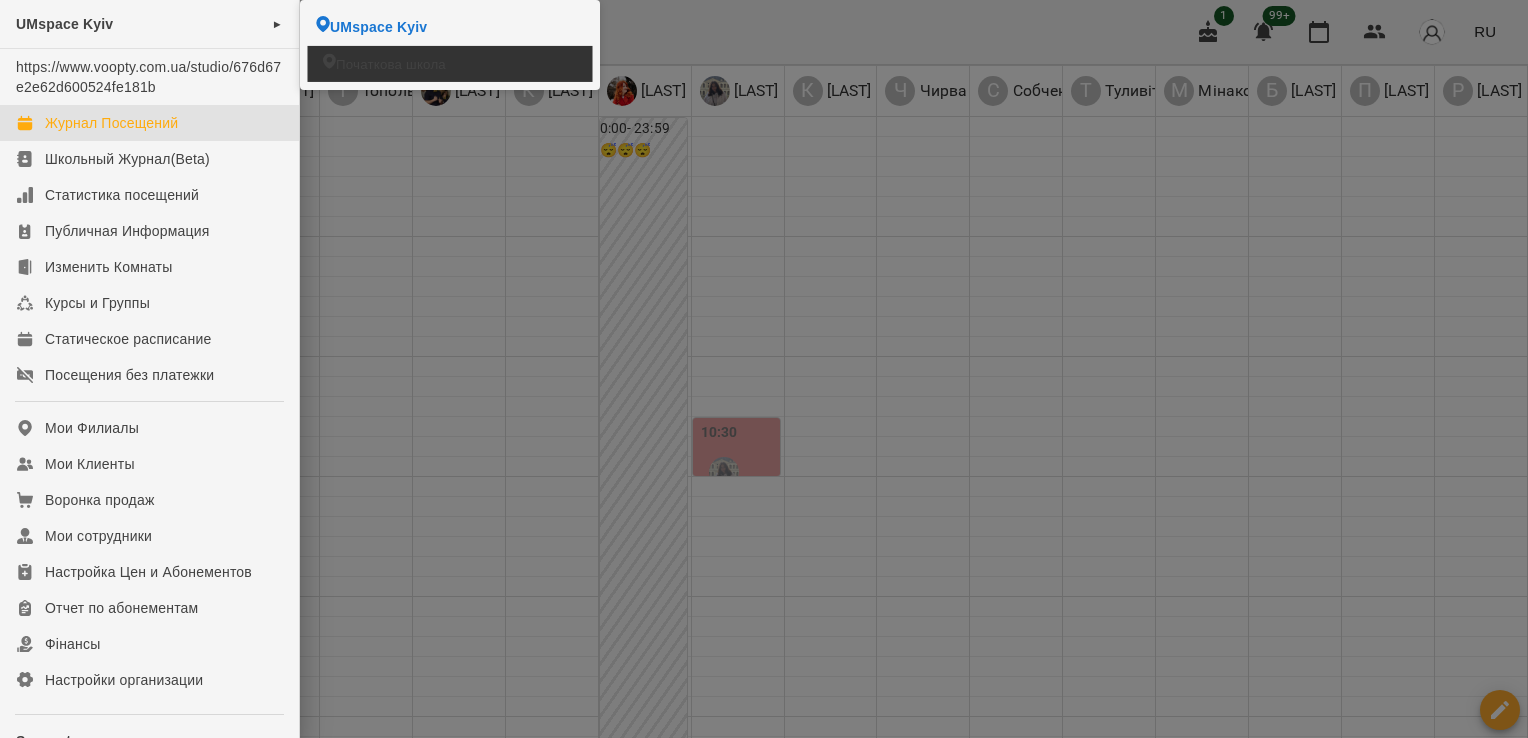 click on "Початкова школа" at bounding box center (391, 63) 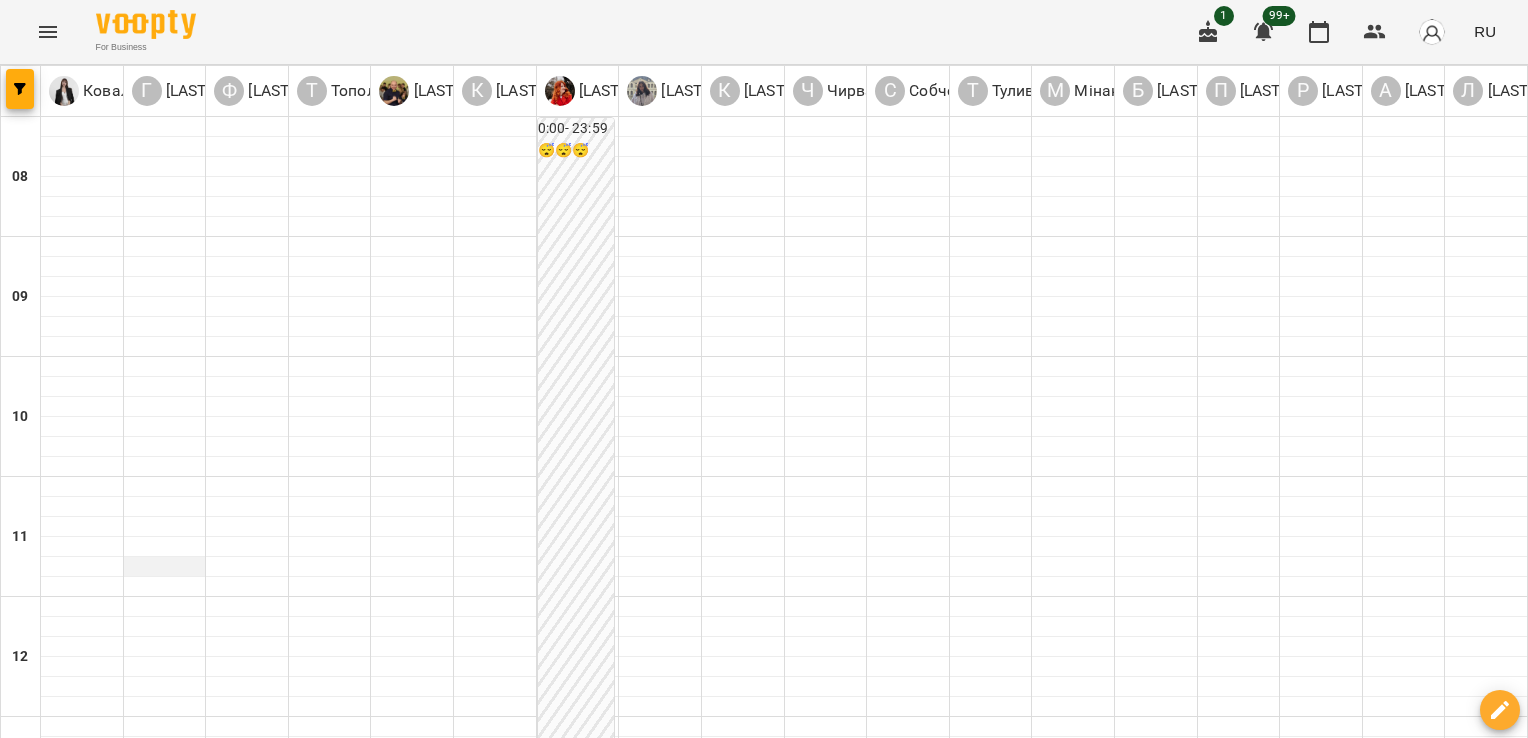 click at bounding box center [165, 567] 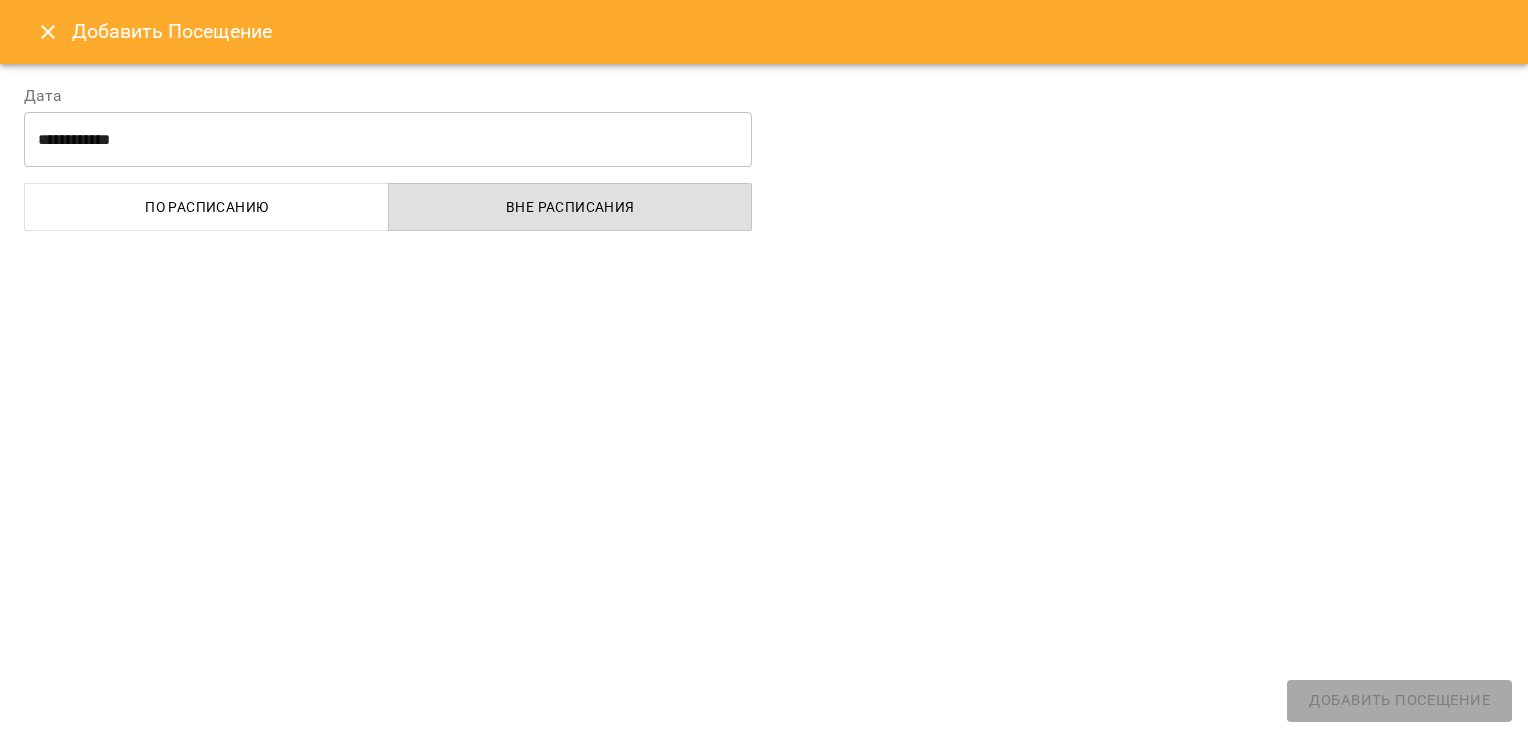 select 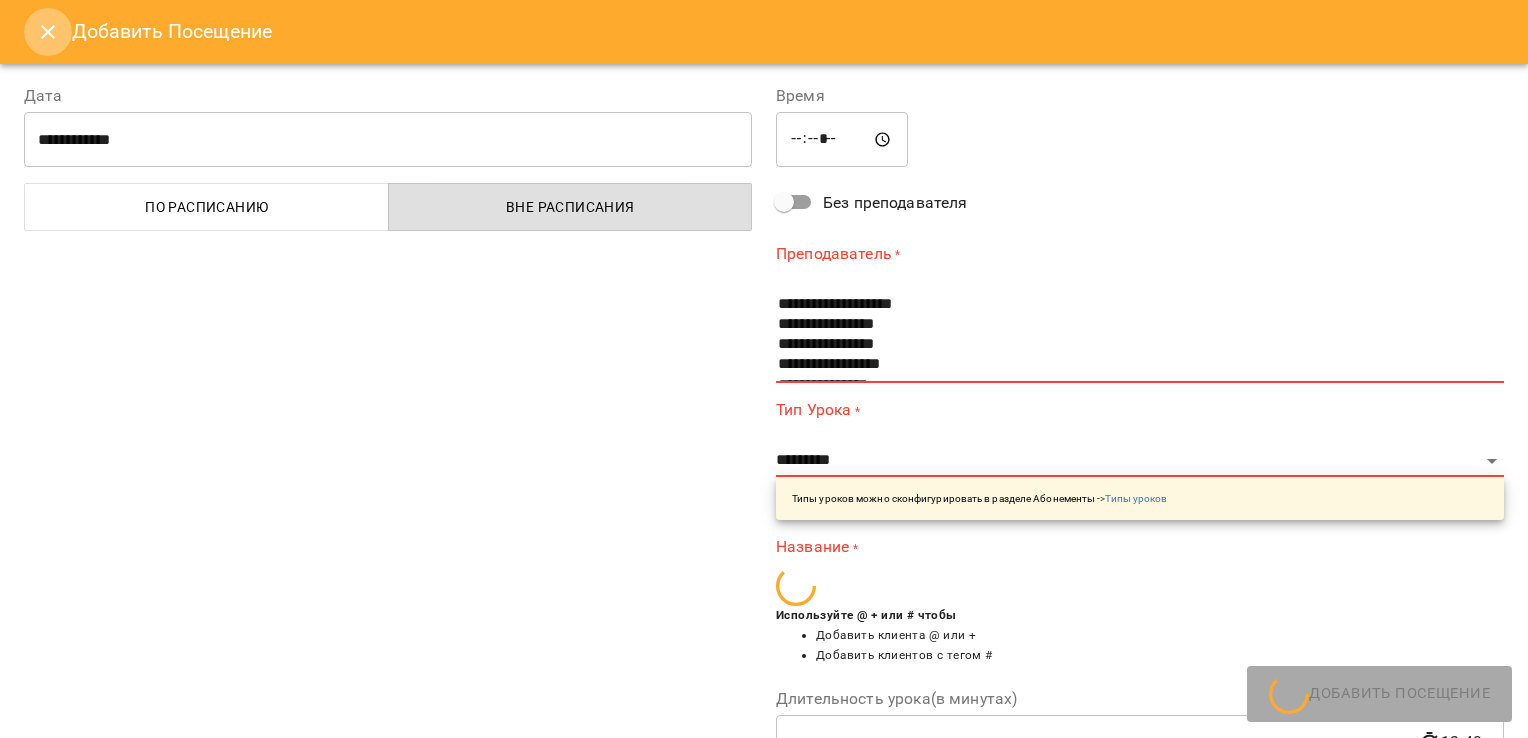 click 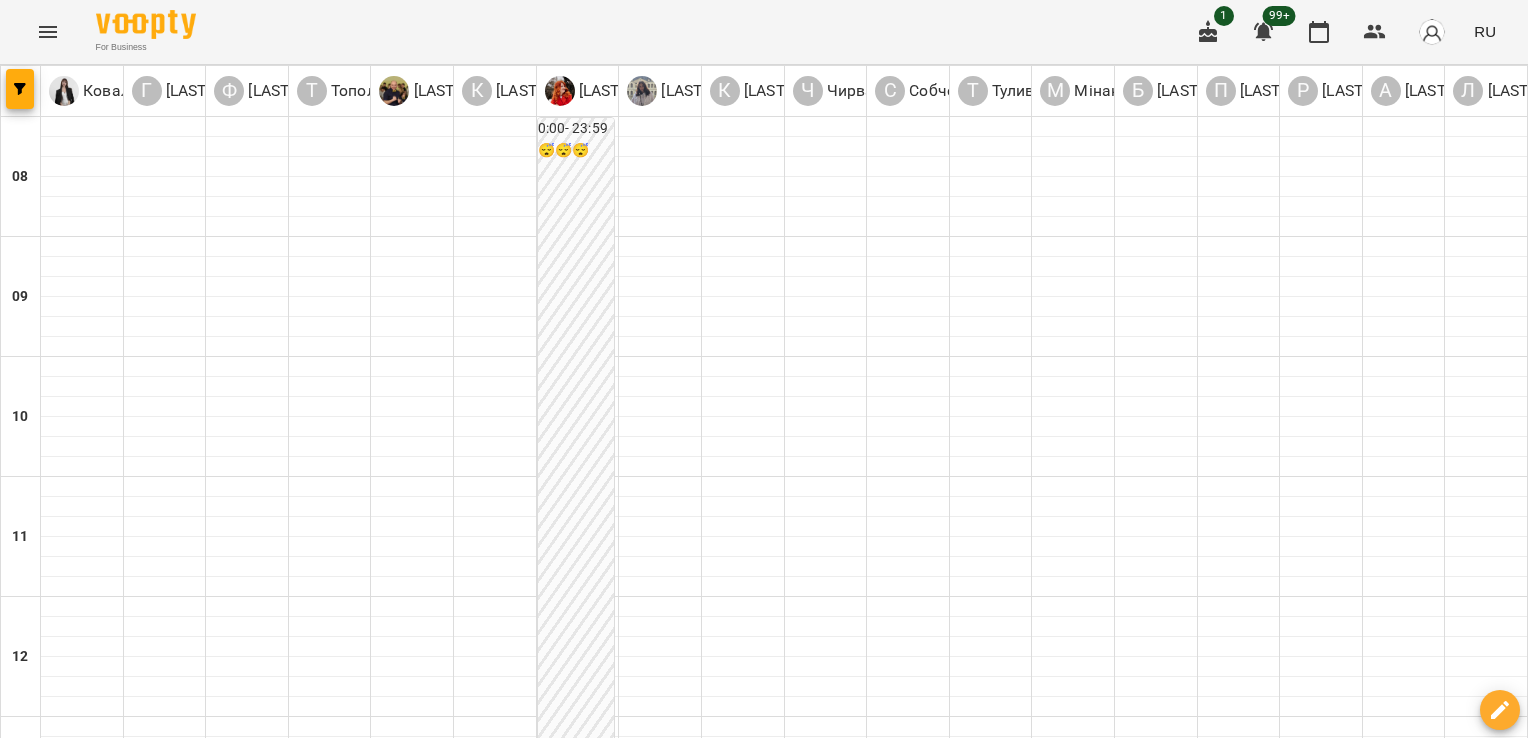 click on "04 авг." at bounding box center [38, 1602] 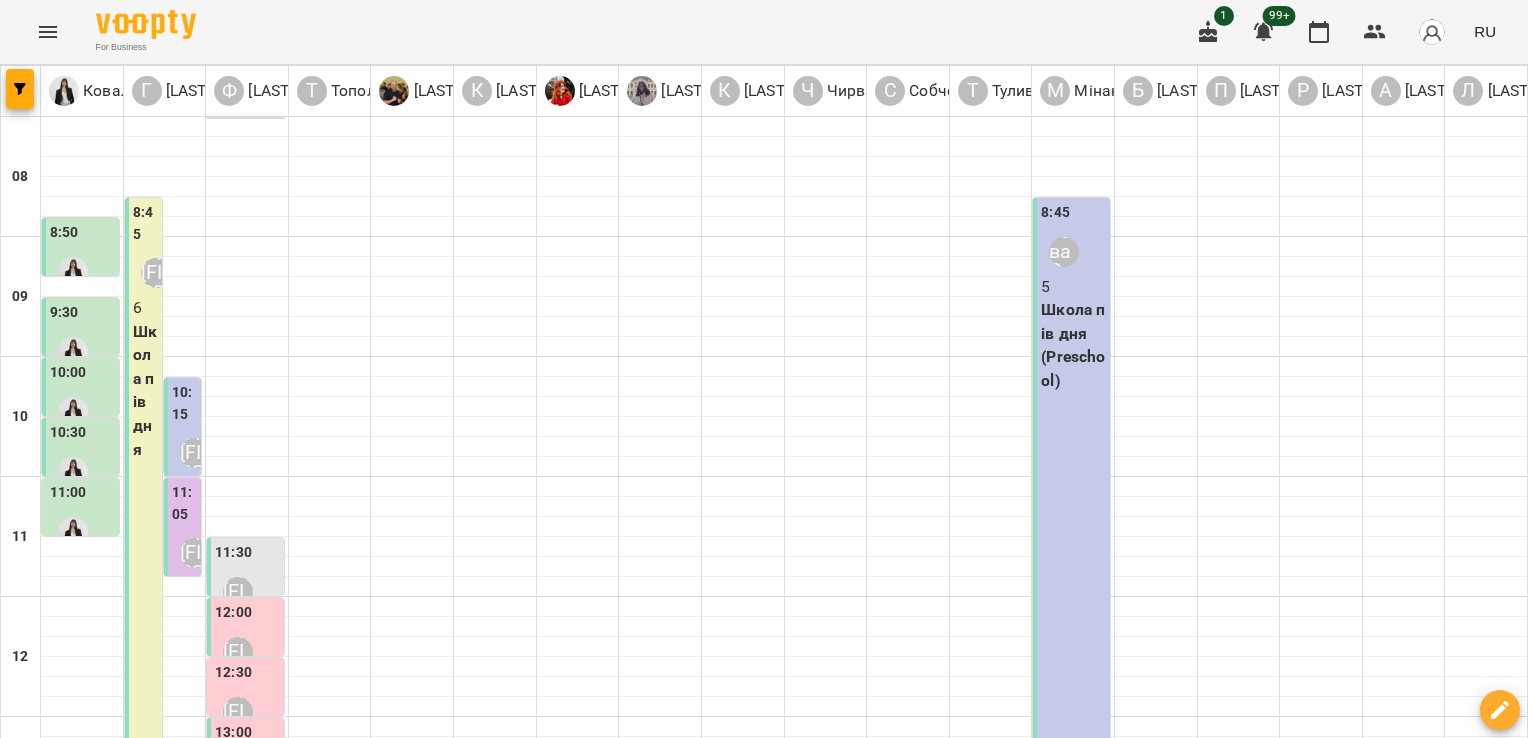 scroll, scrollTop: 472, scrollLeft: 0, axis: vertical 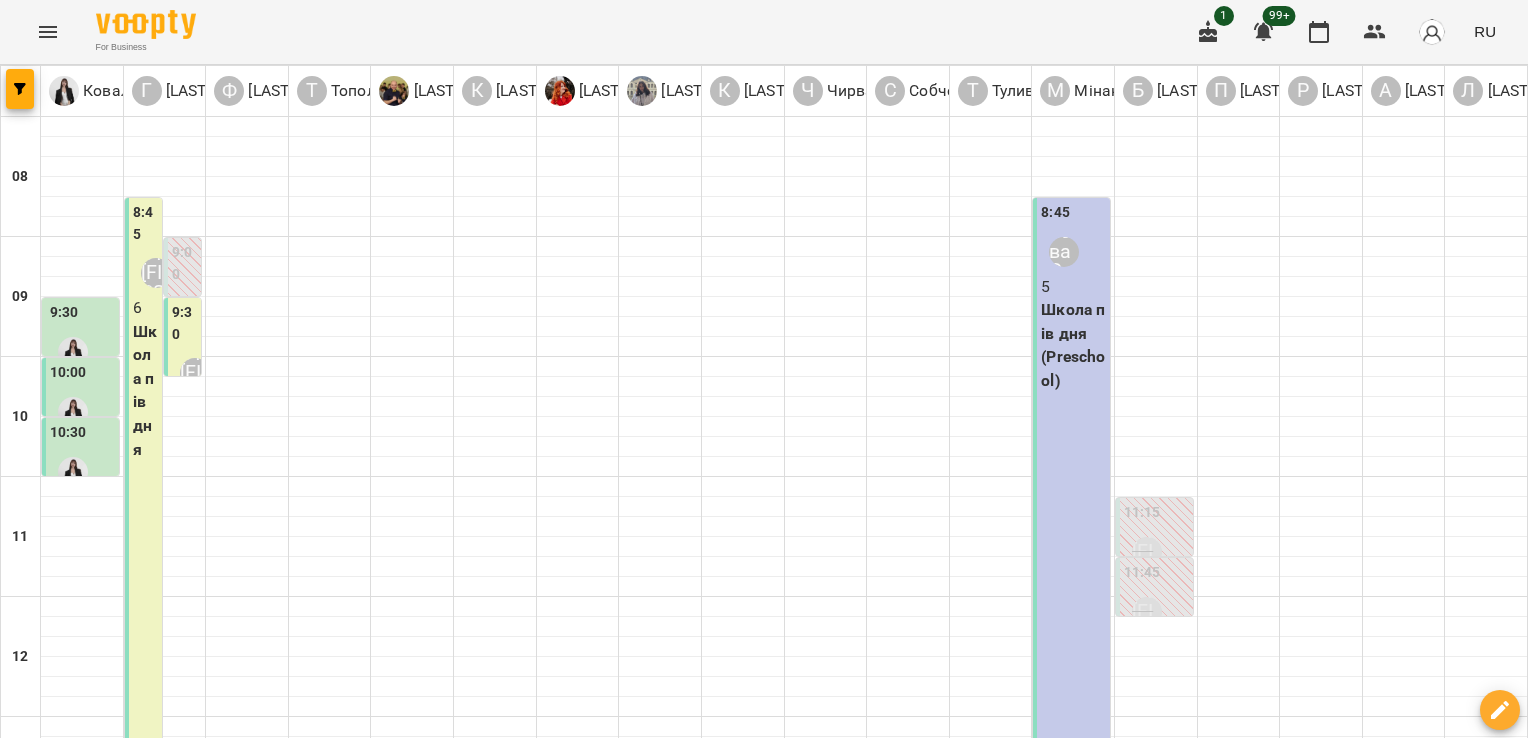 click at bounding box center [664, 1648] 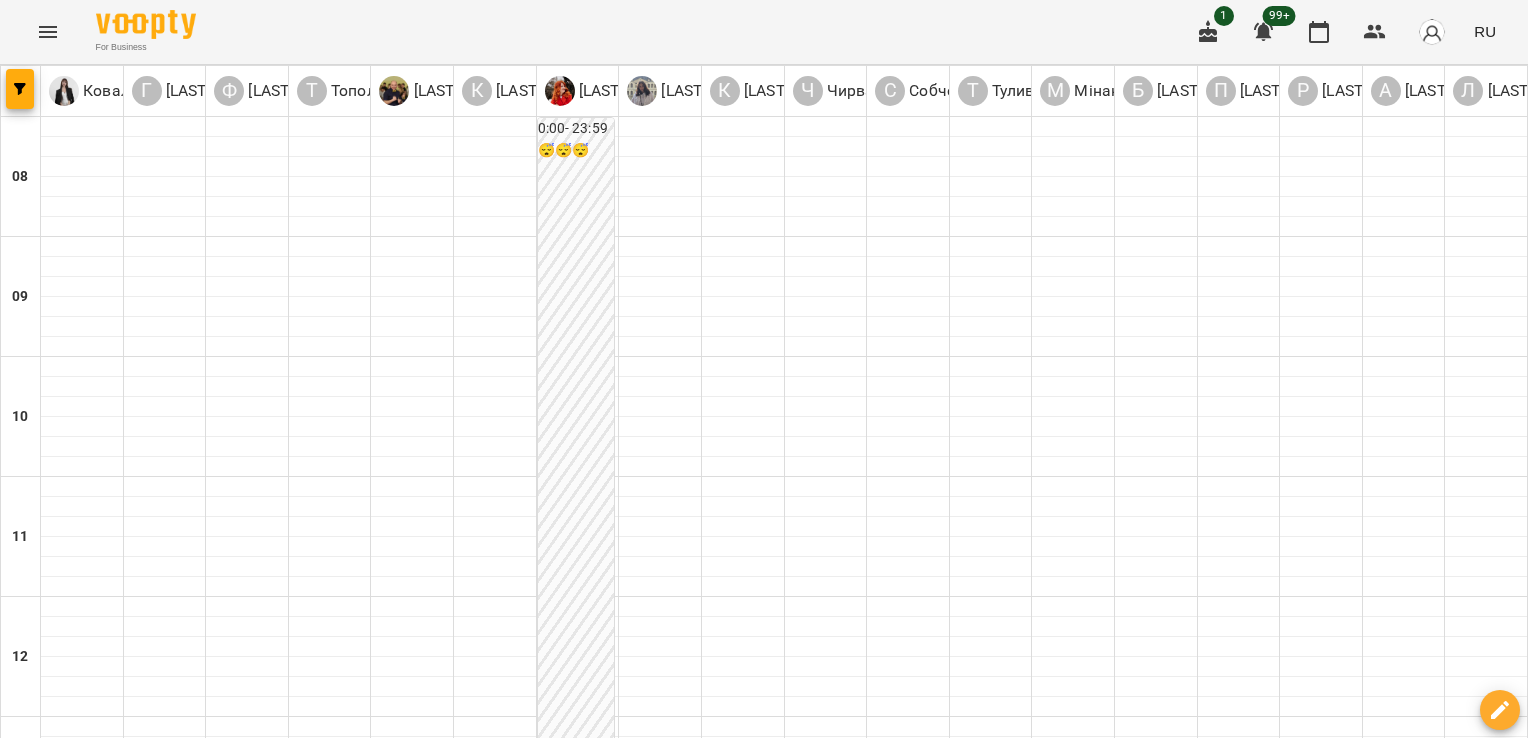 click on "01 авг." at bounding box center [1208, 1602] 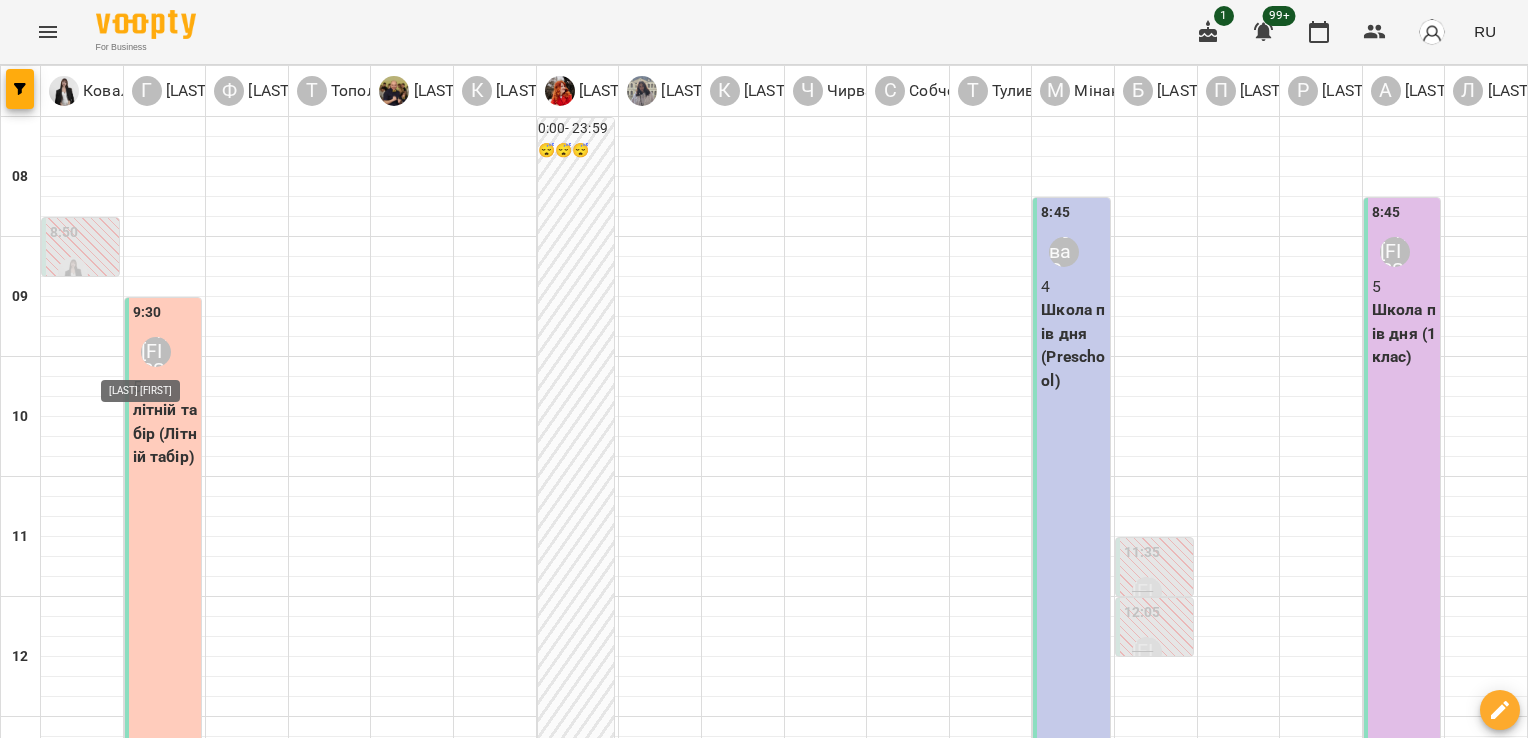 click on "Гандрабура Наталя" at bounding box center [156, 352] 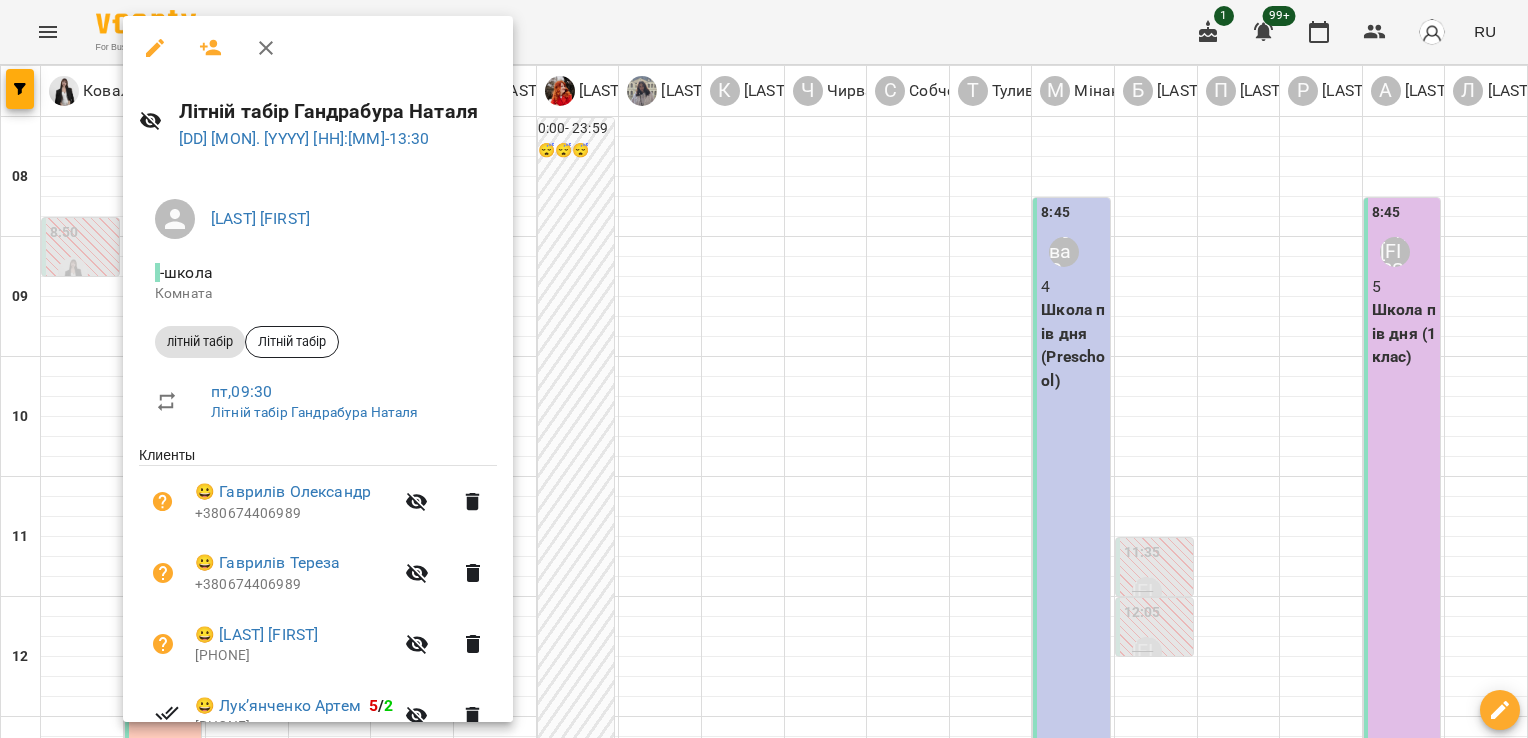 click at bounding box center (764, 369) 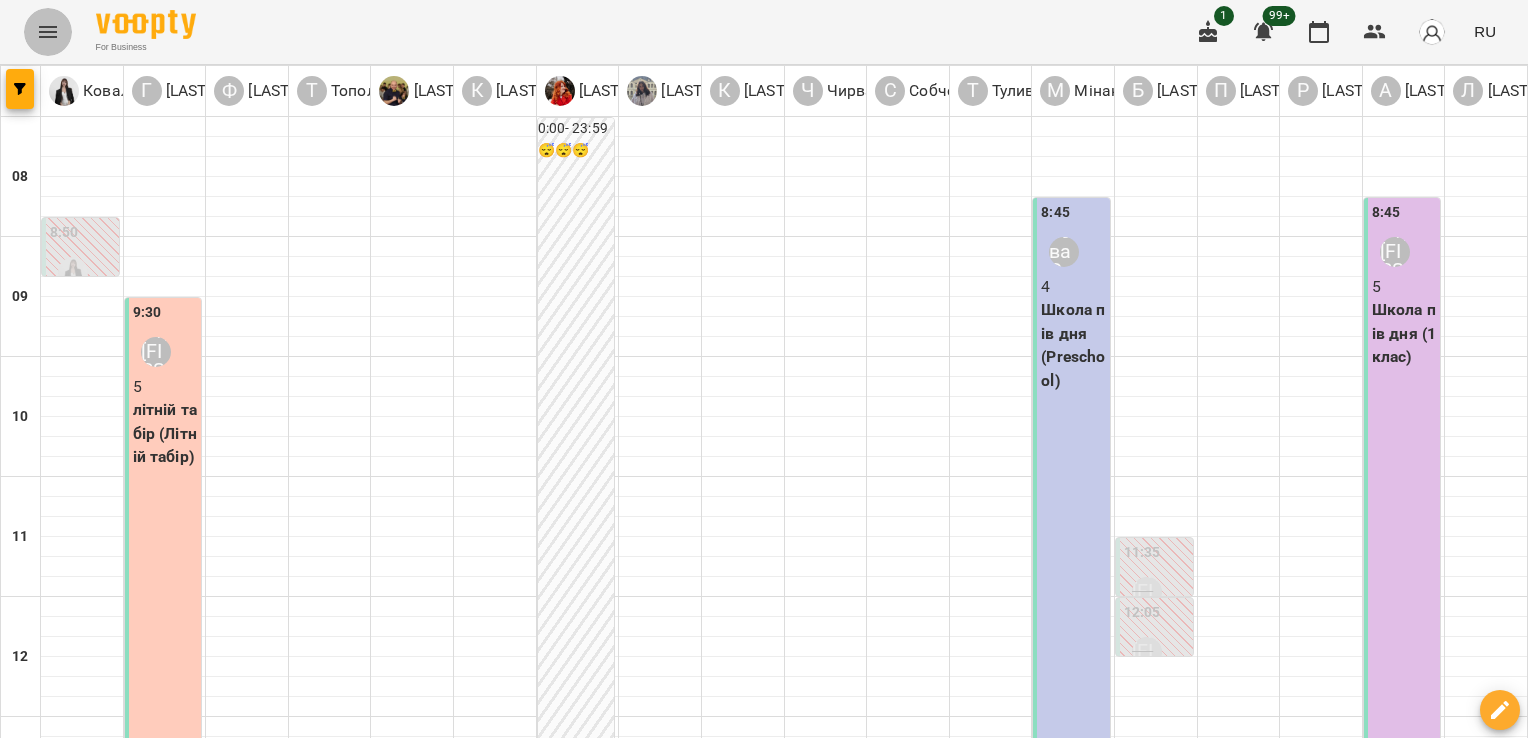 click 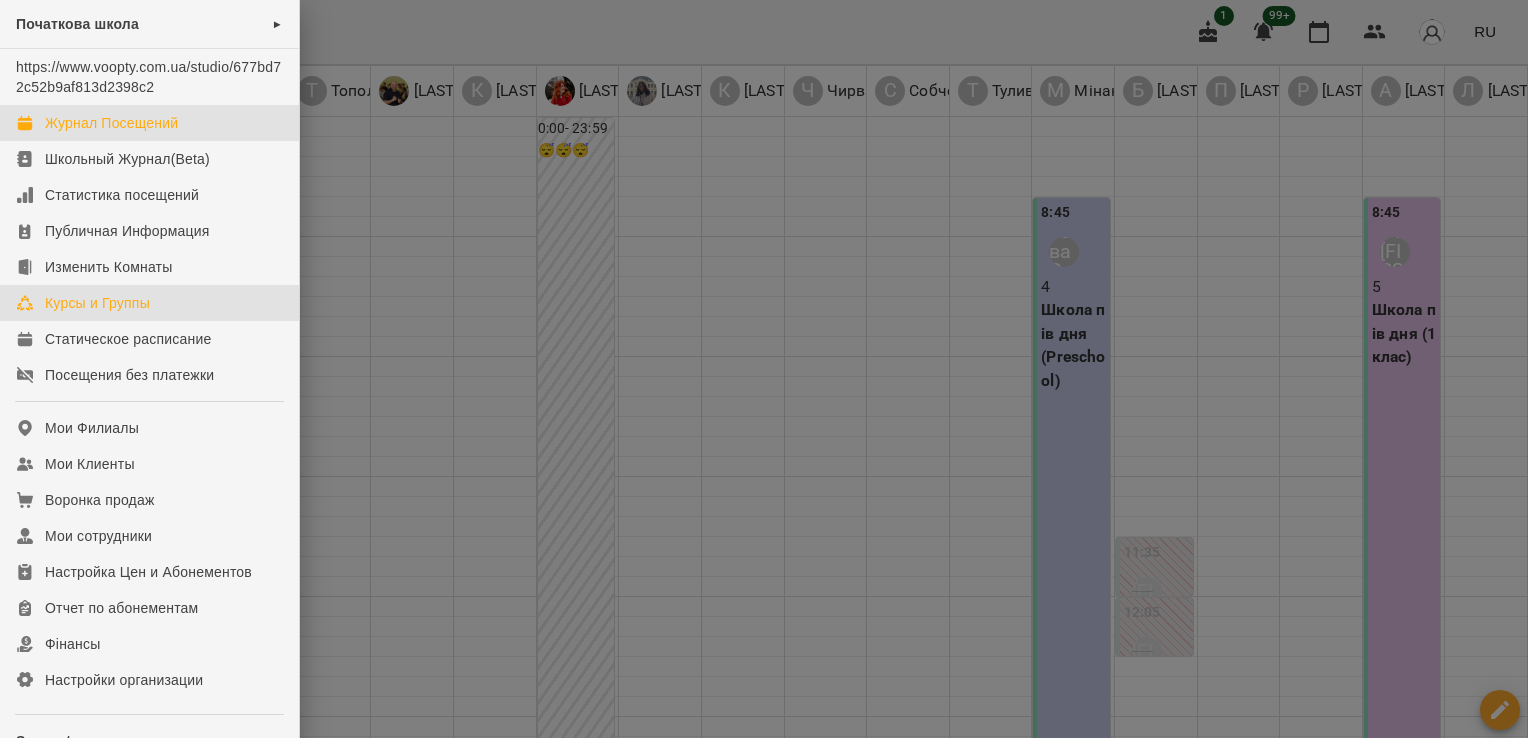click on "Курсы и Группы" at bounding box center (149, 303) 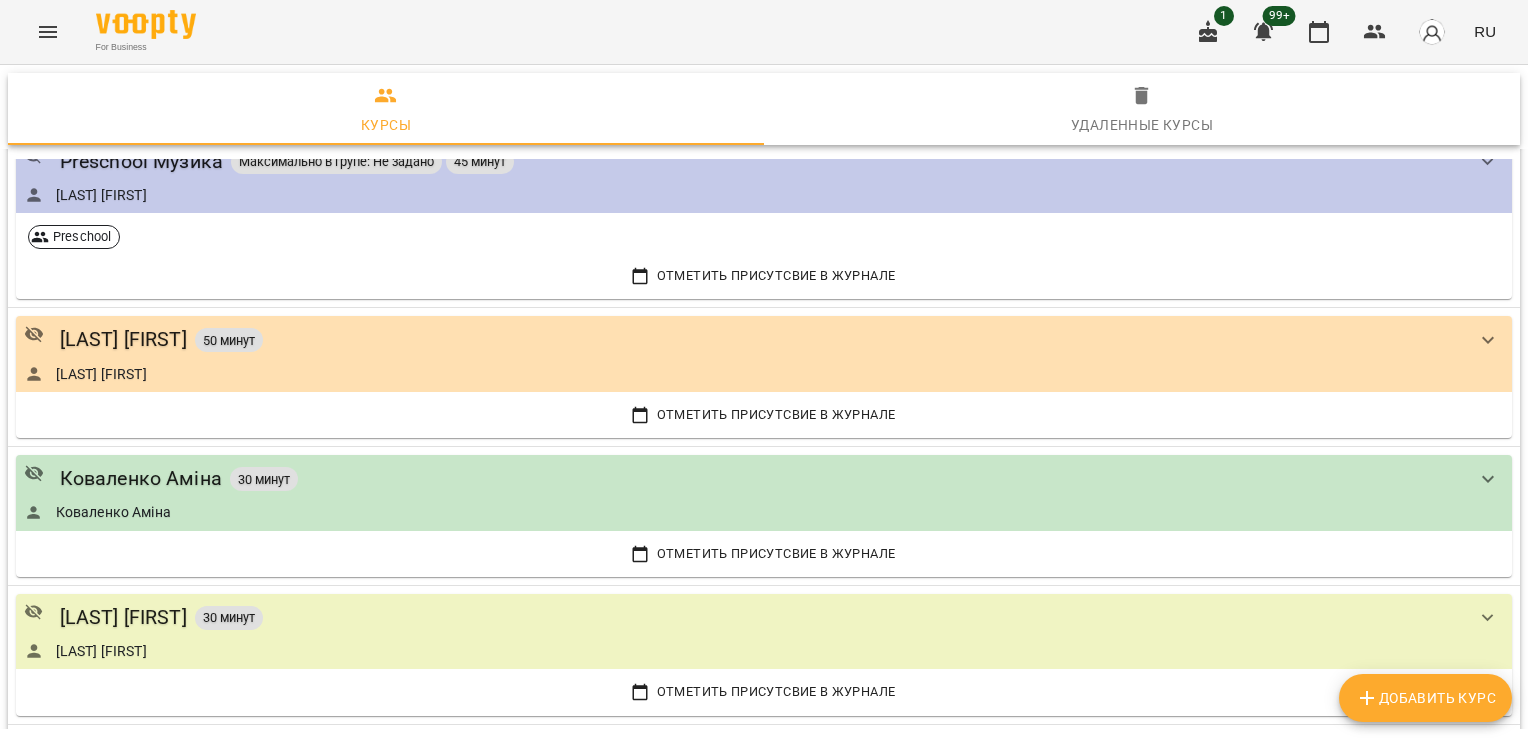 scroll, scrollTop: 545, scrollLeft: 0, axis: vertical 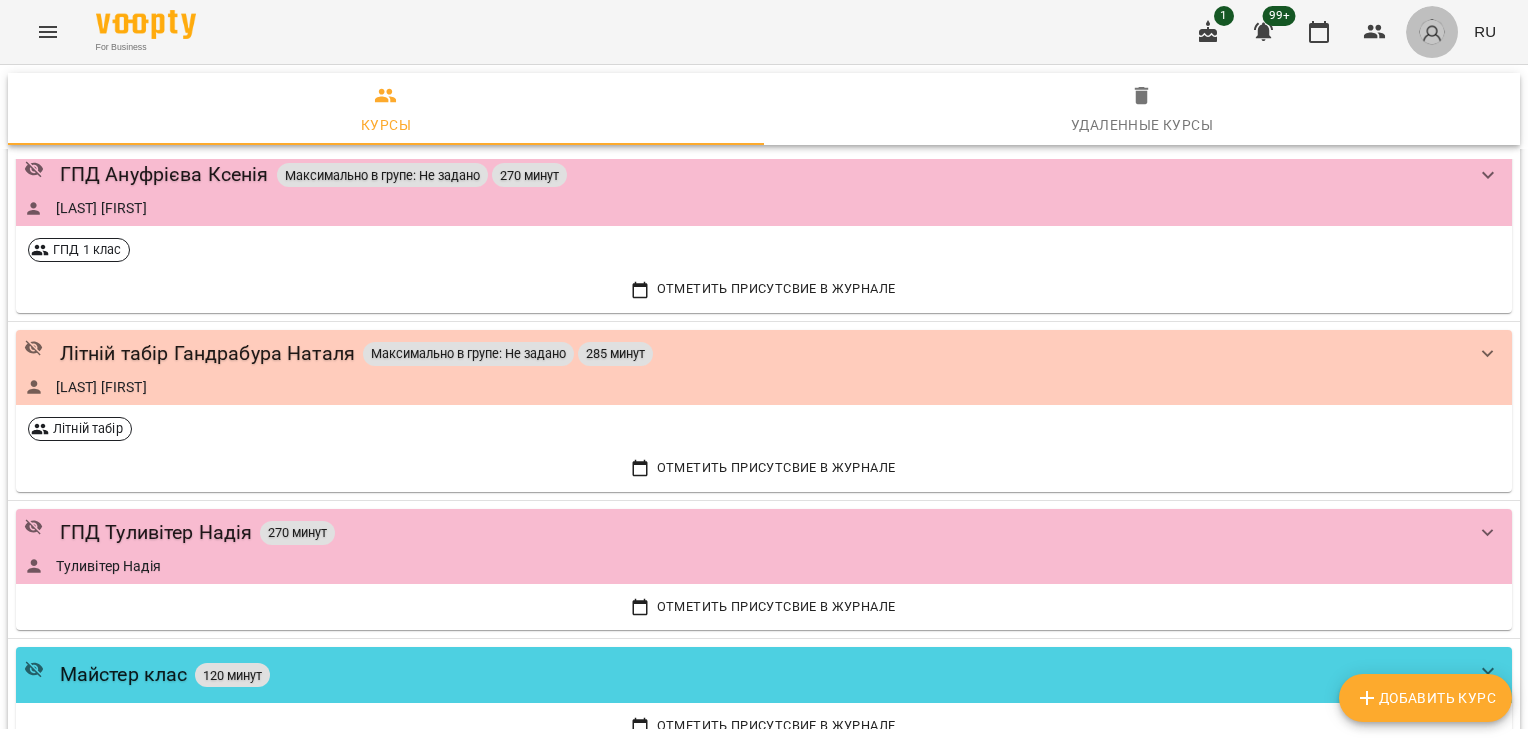 click at bounding box center [1432, 32] 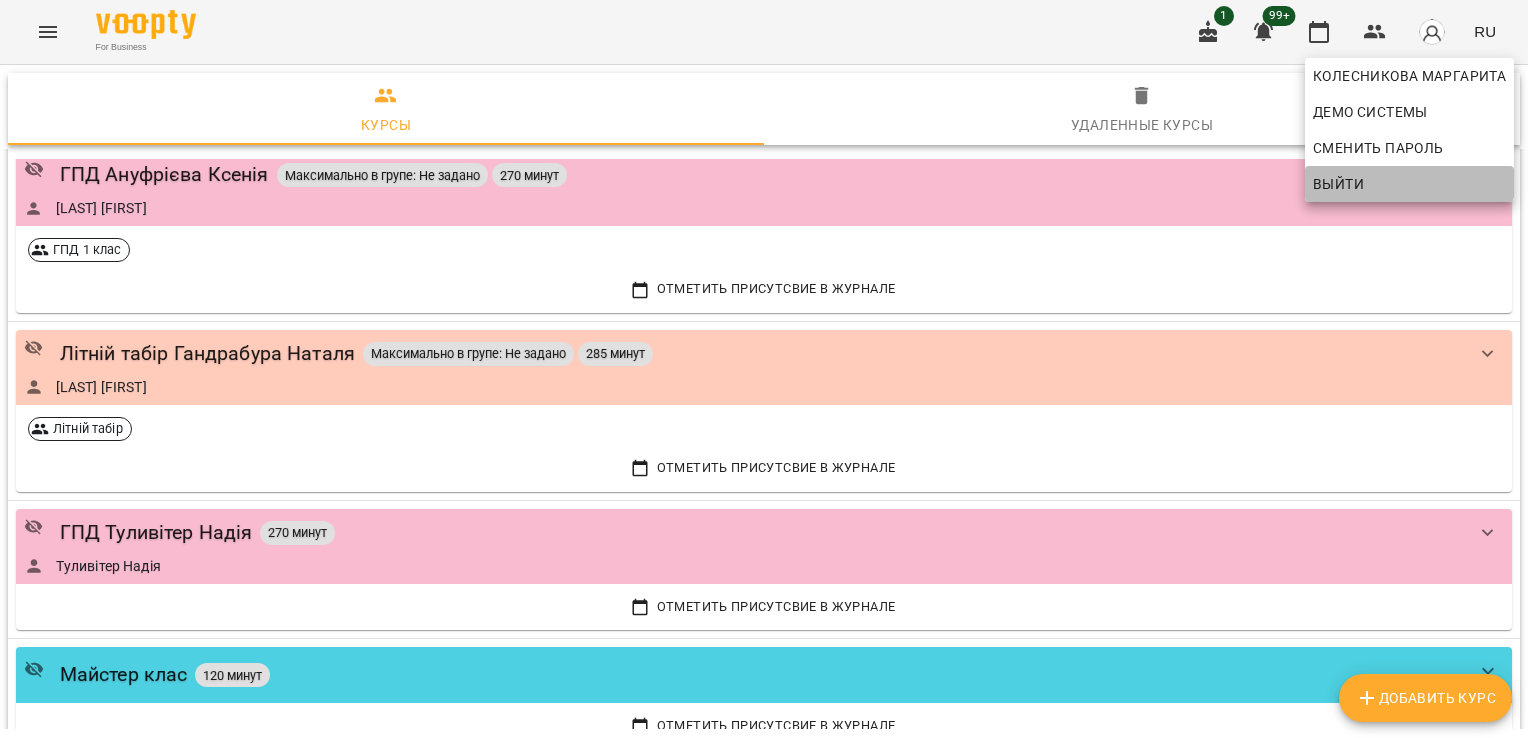 click on "Выйти" at bounding box center [1409, 184] 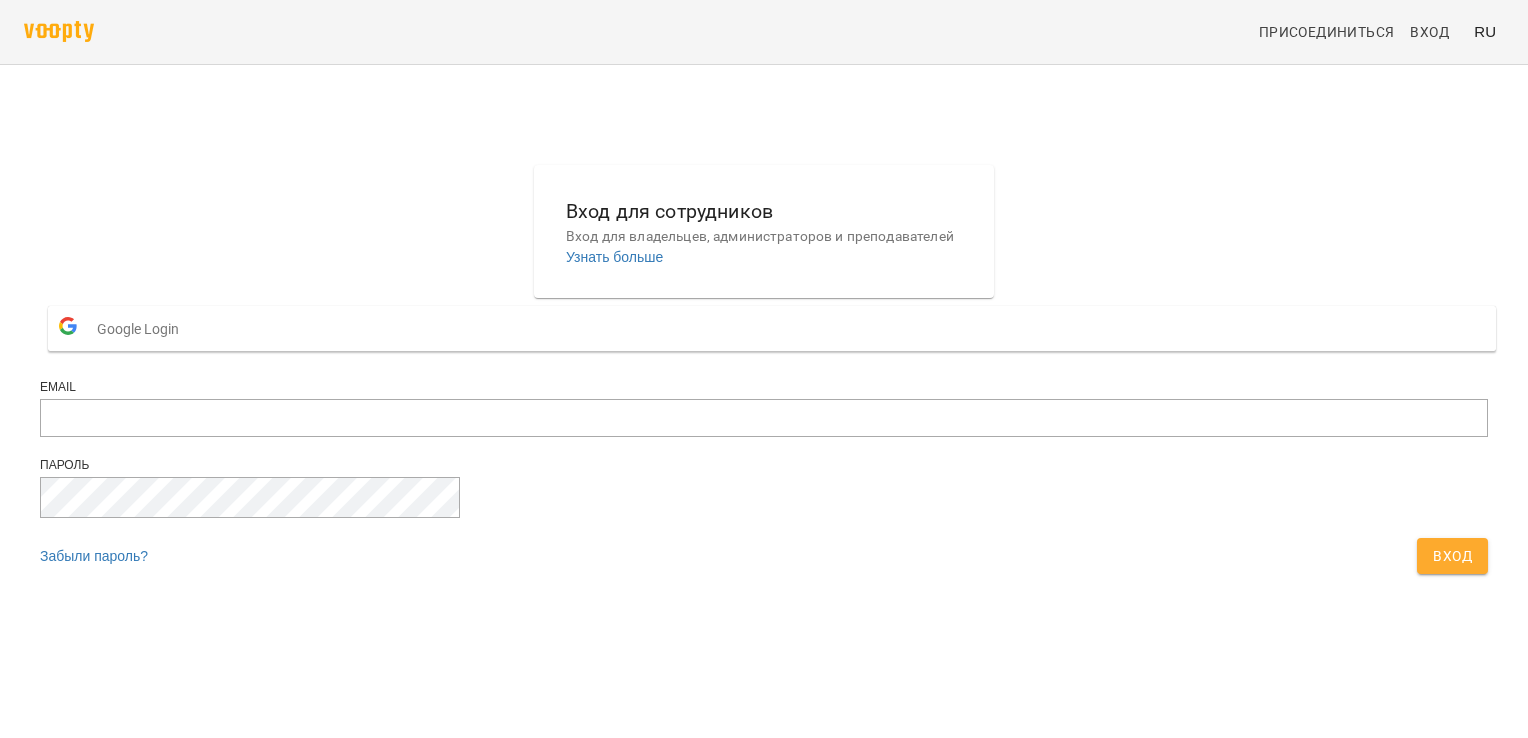scroll, scrollTop: 0, scrollLeft: 0, axis: both 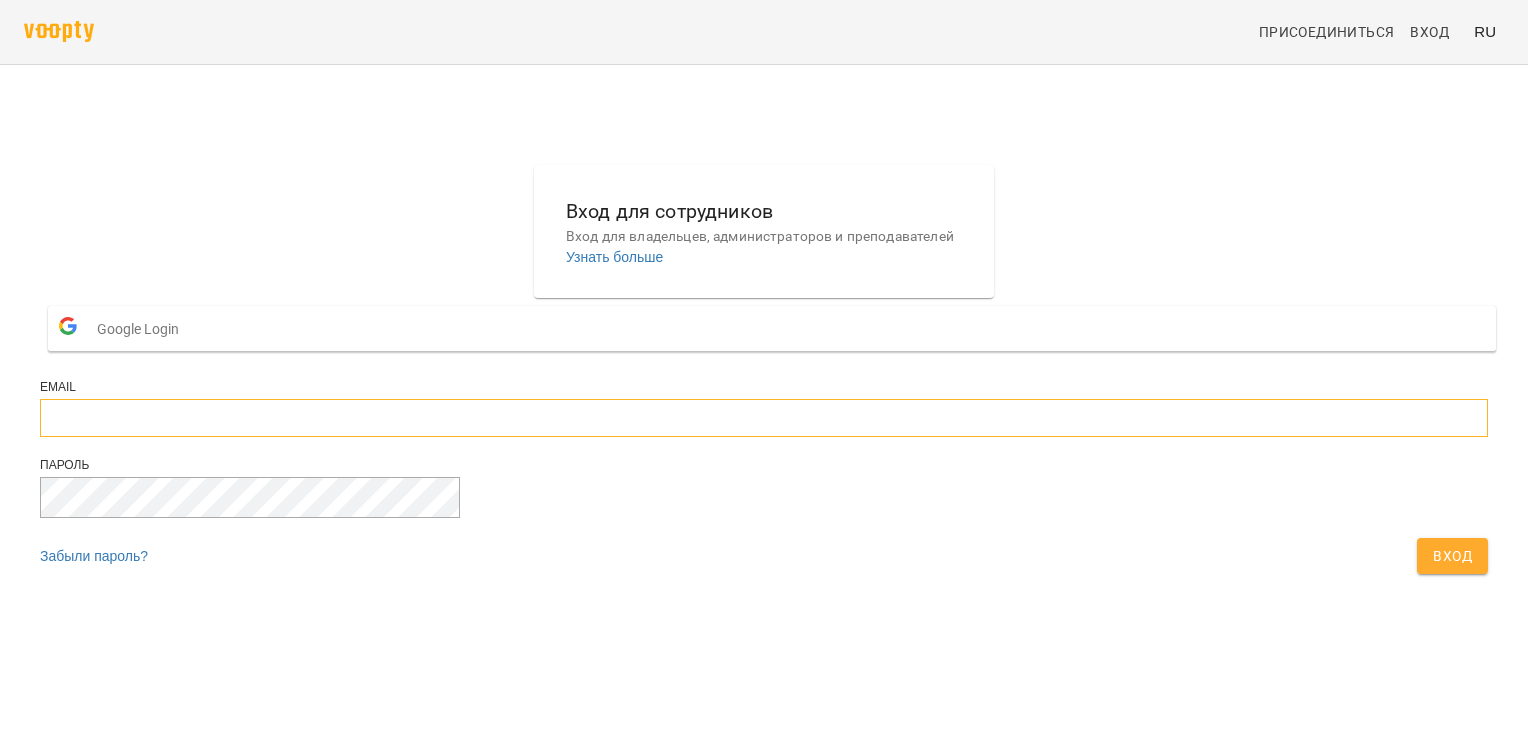 type on "**********" 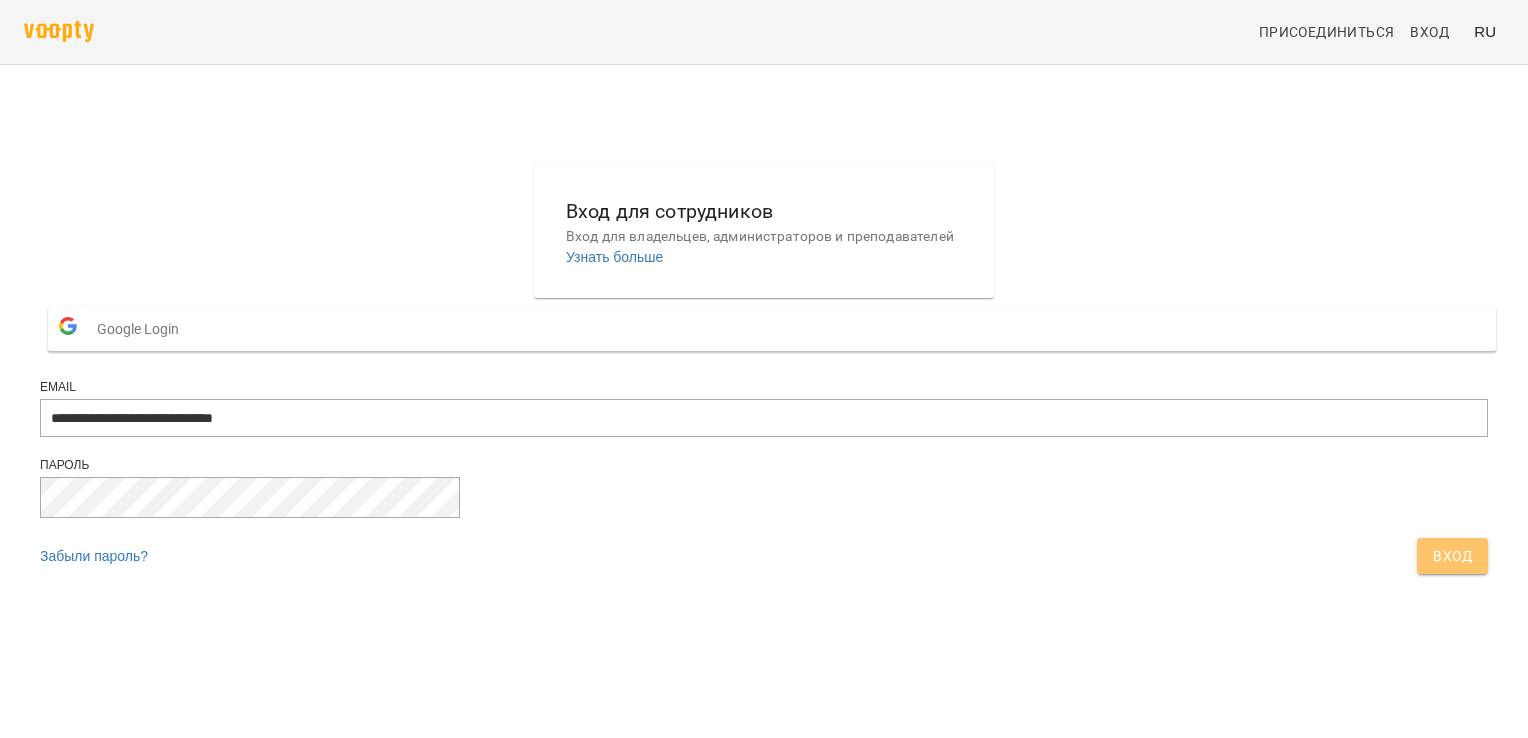 click on "Вход" at bounding box center [1452, 556] 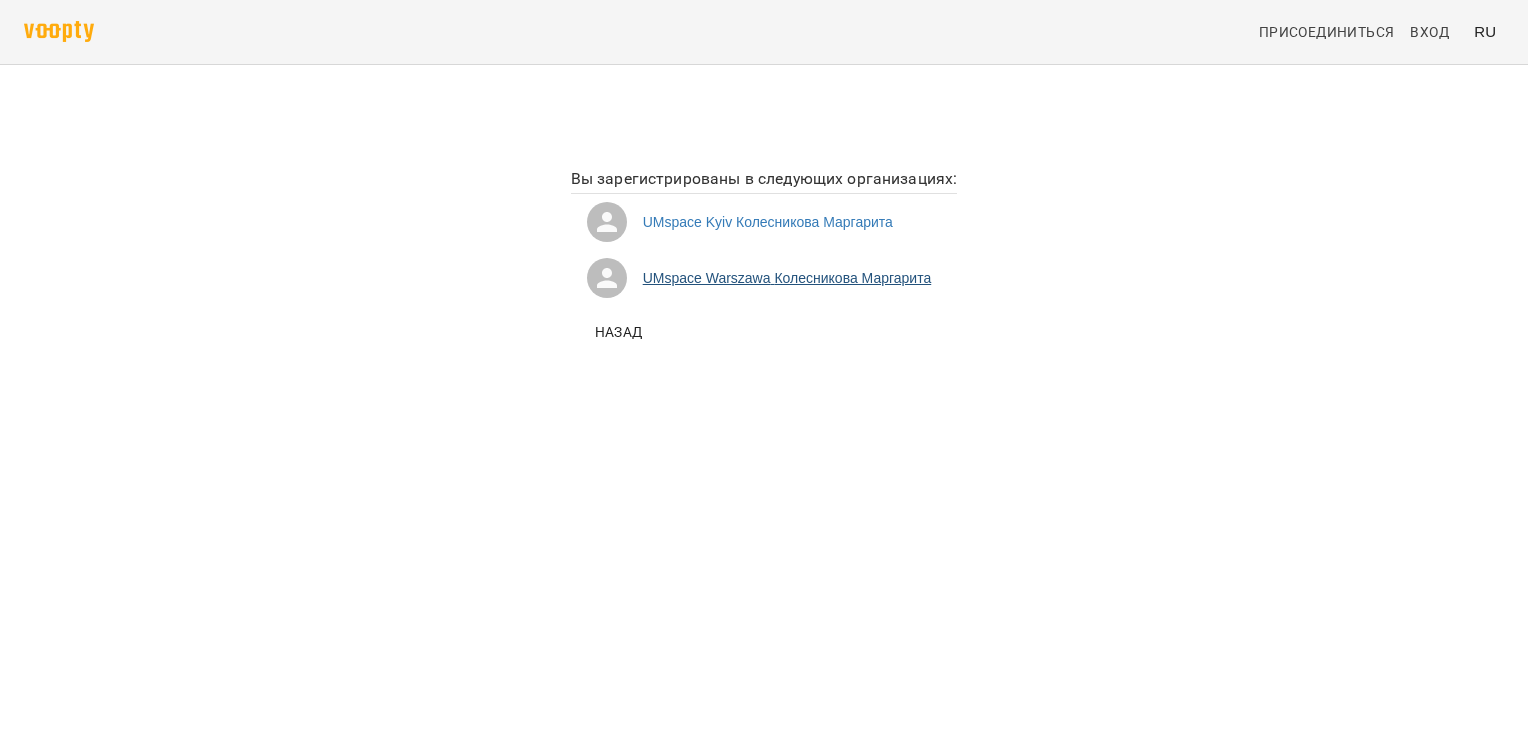 click on "UMspace [CITY] [FIRST] [LAST]" at bounding box center [764, 278] 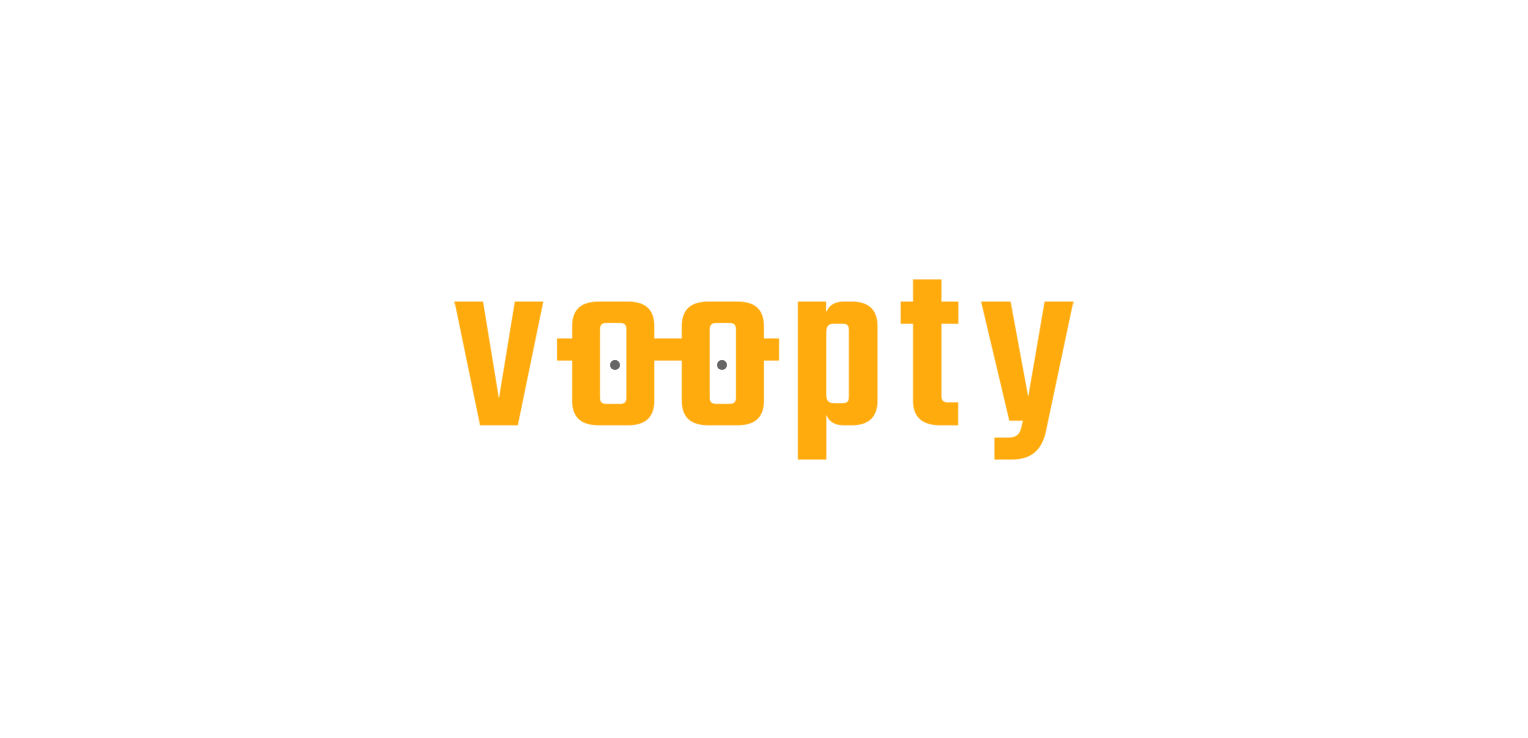 scroll, scrollTop: 0, scrollLeft: 0, axis: both 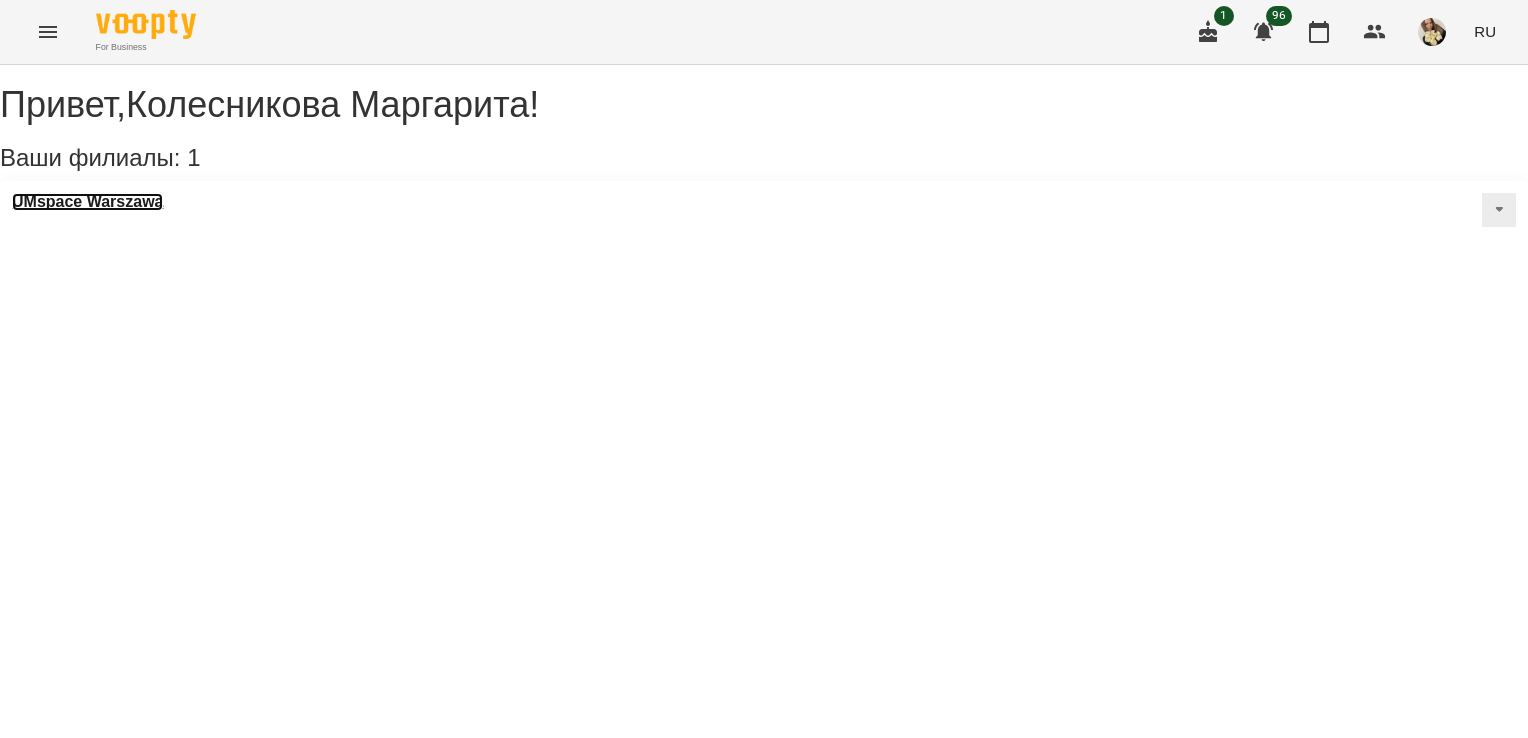 click on "UMspace Warszawa" at bounding box center [87, 202] 